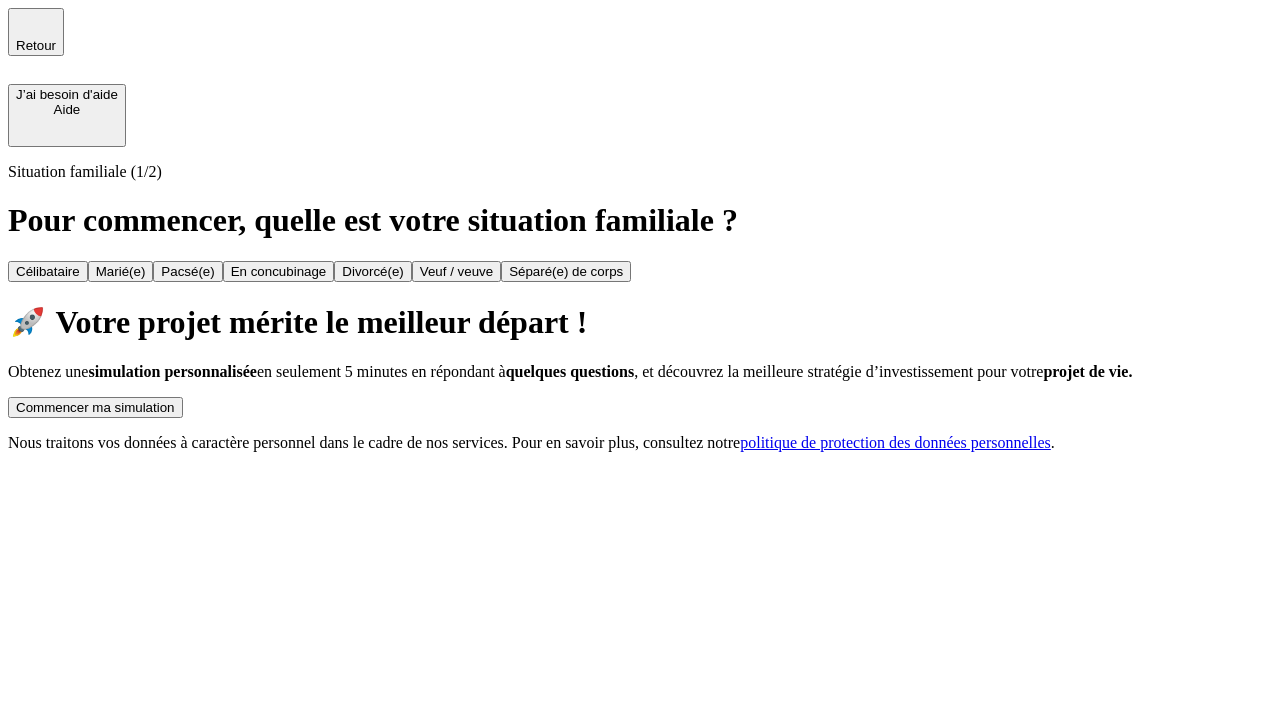scroll, scrollTop: 0, scrollLeft: 0, axis: both 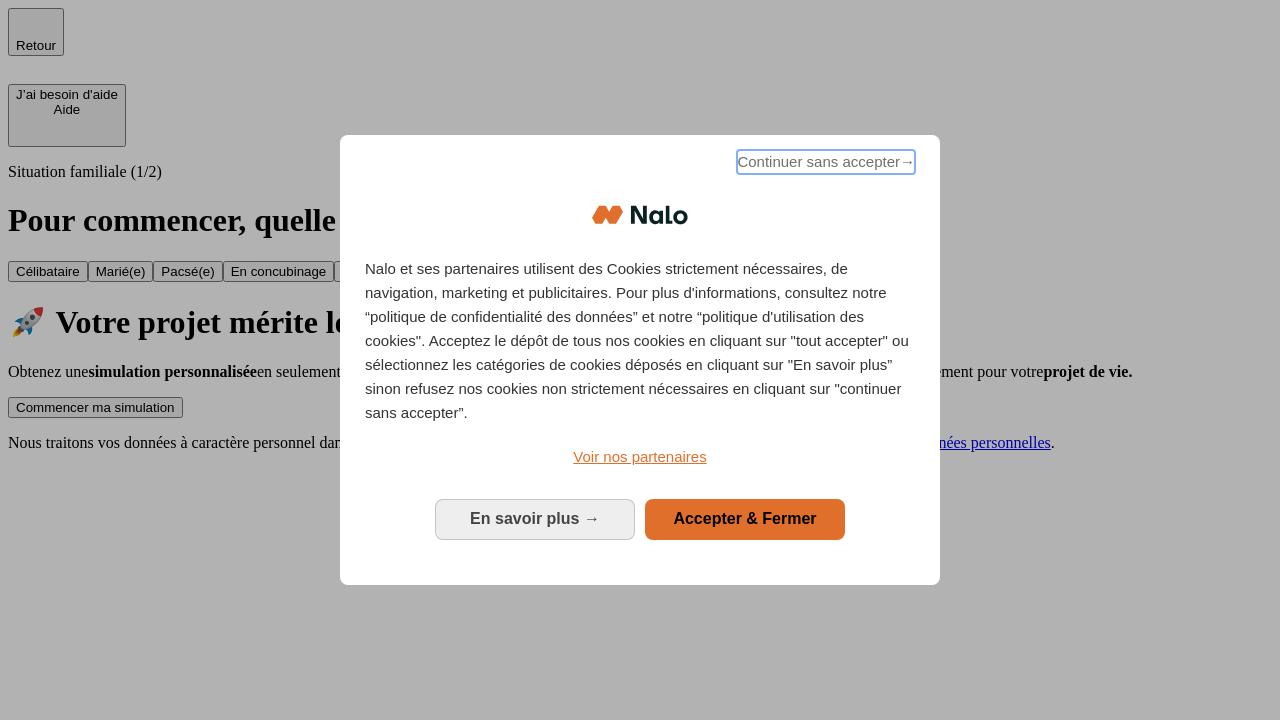 click on "Continuer sans accepter  →" at bounding box center [826, 162] 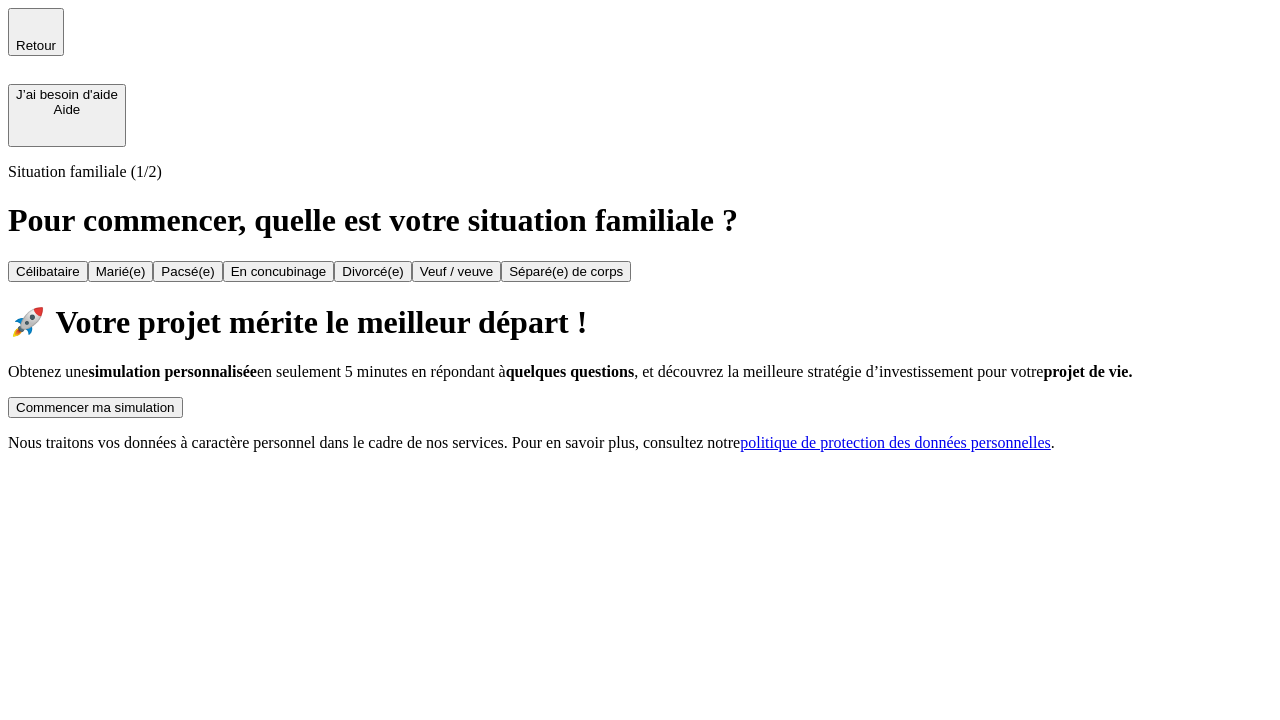 click on "Commencer ma simulation" at bounding box center (95, 407) 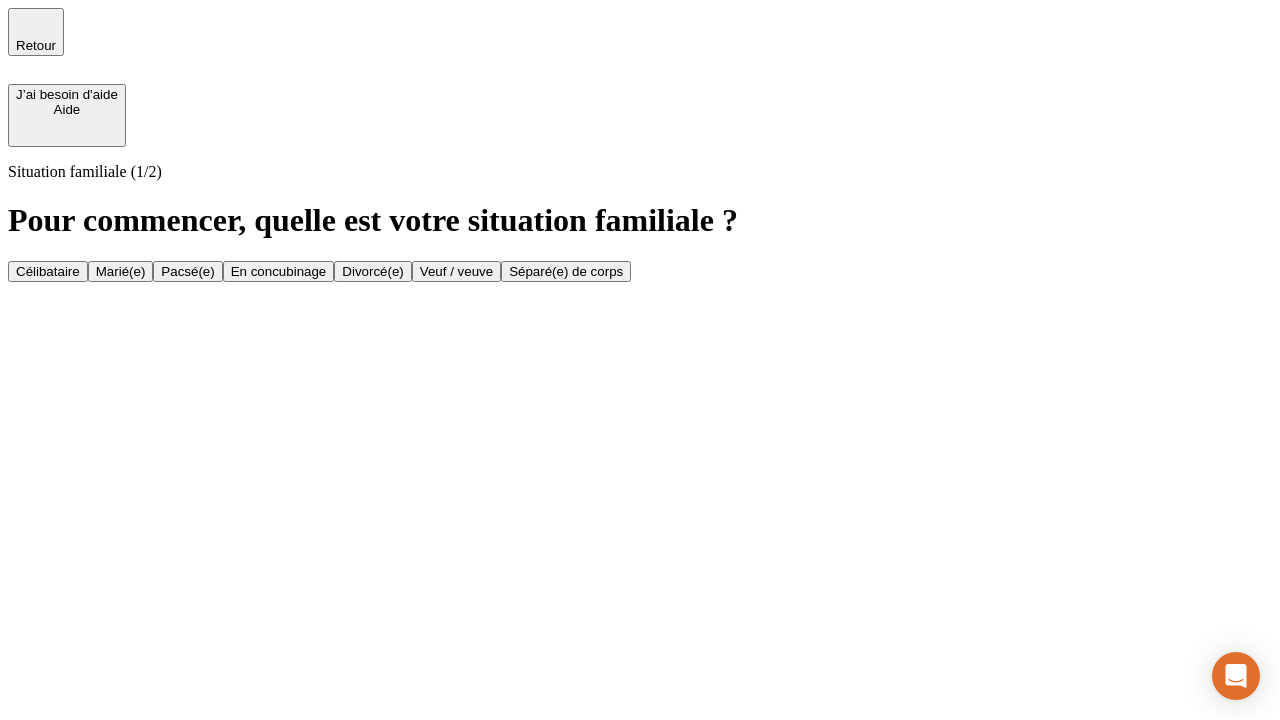 click on "Veuf / veuve" at bounding box center (456, 271) 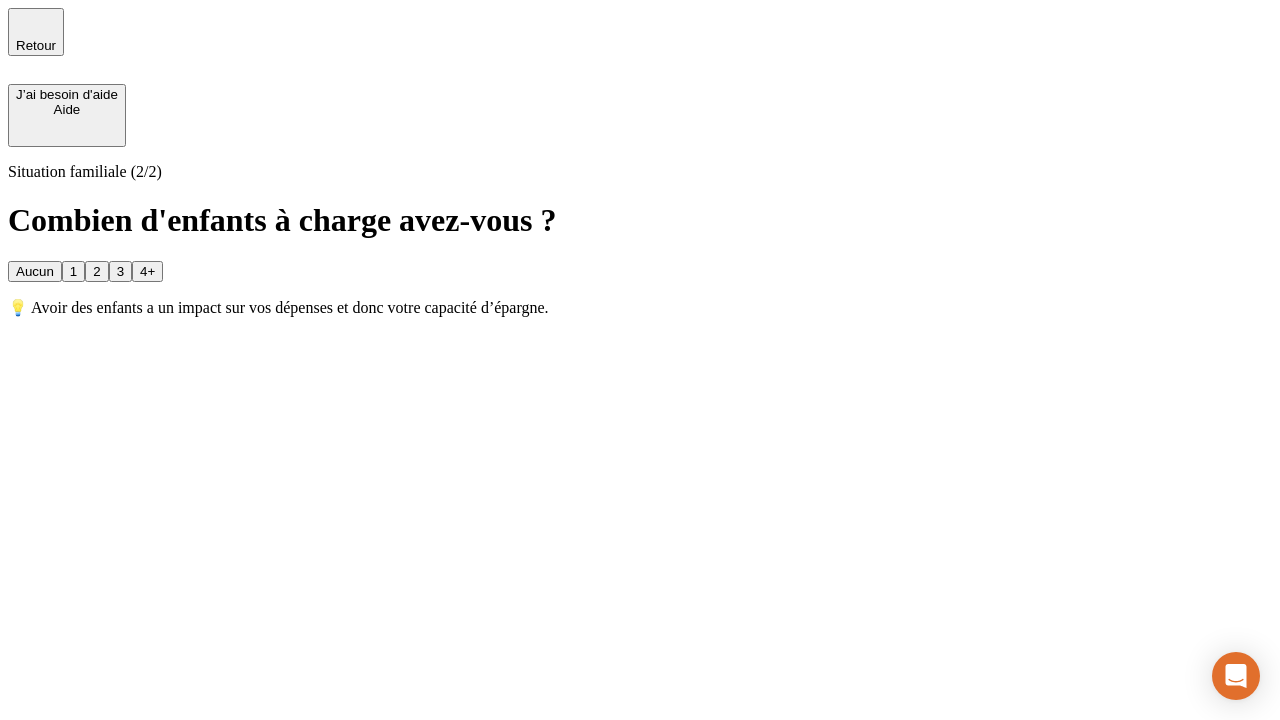 click on "Aucun" at bounding box center (35, 271) 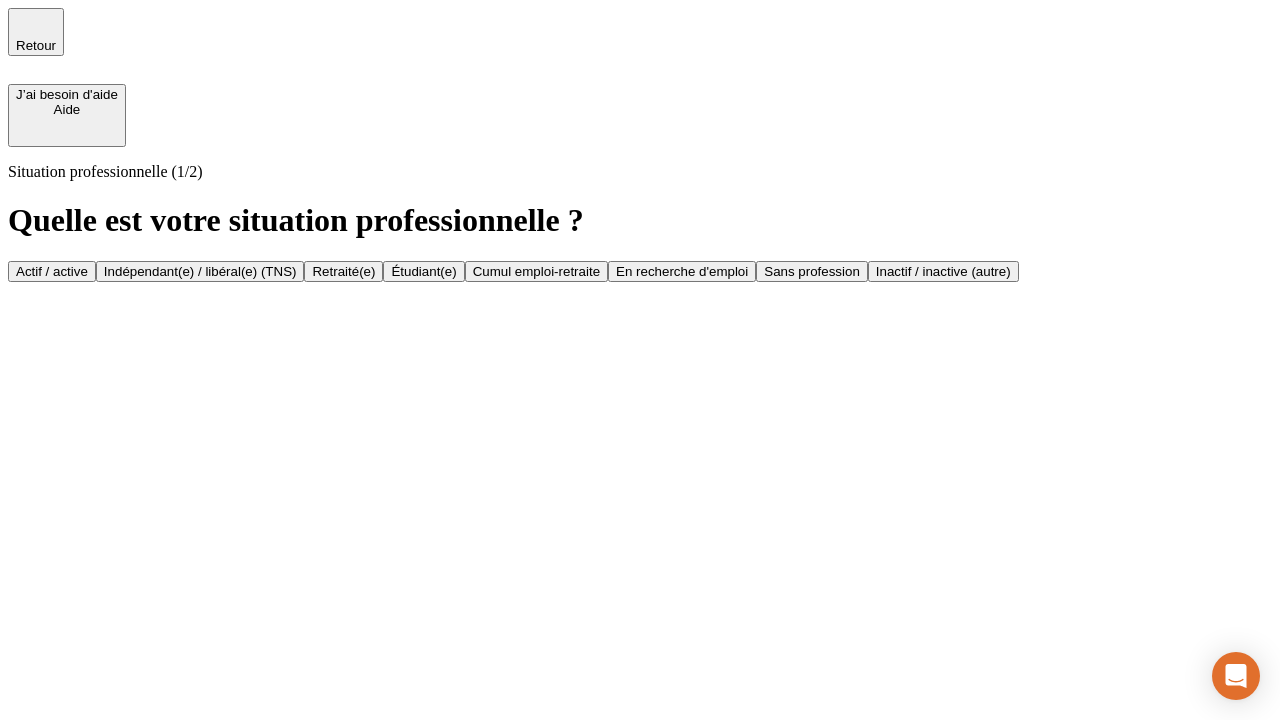 click on "Retraité(e)" at bounding box center (343, 271) 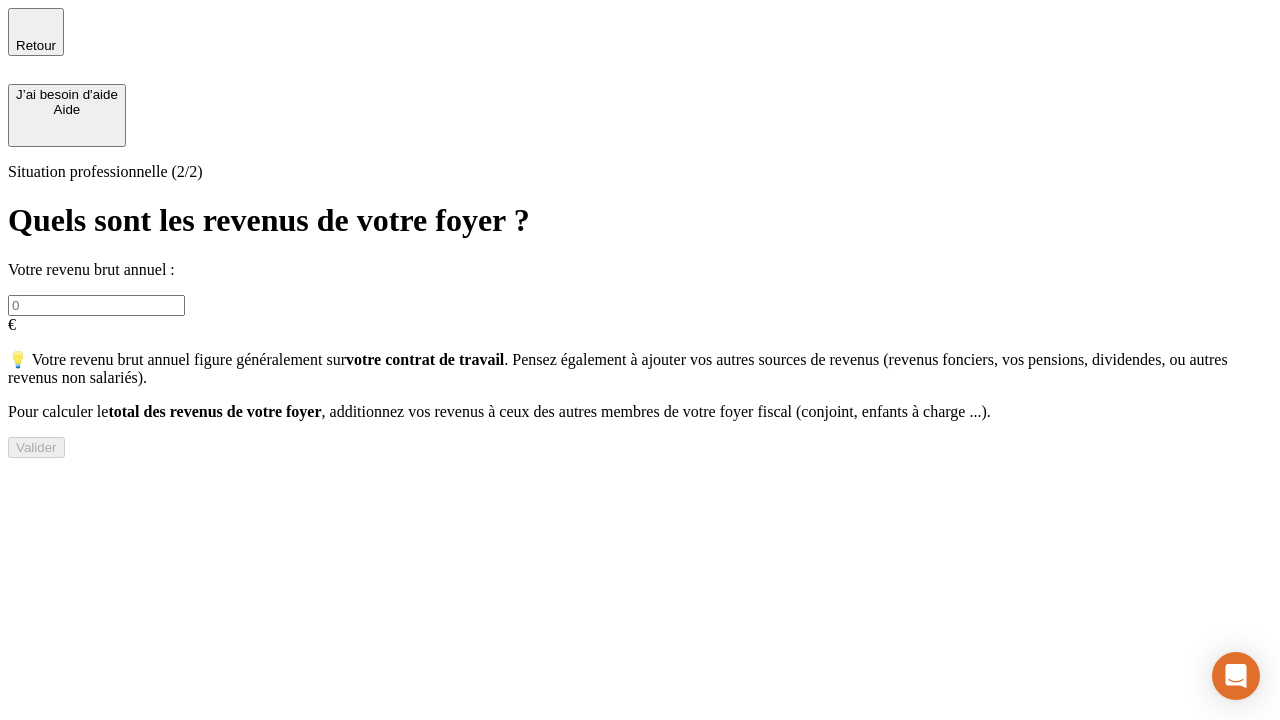 click at bounding box center (96, 305) 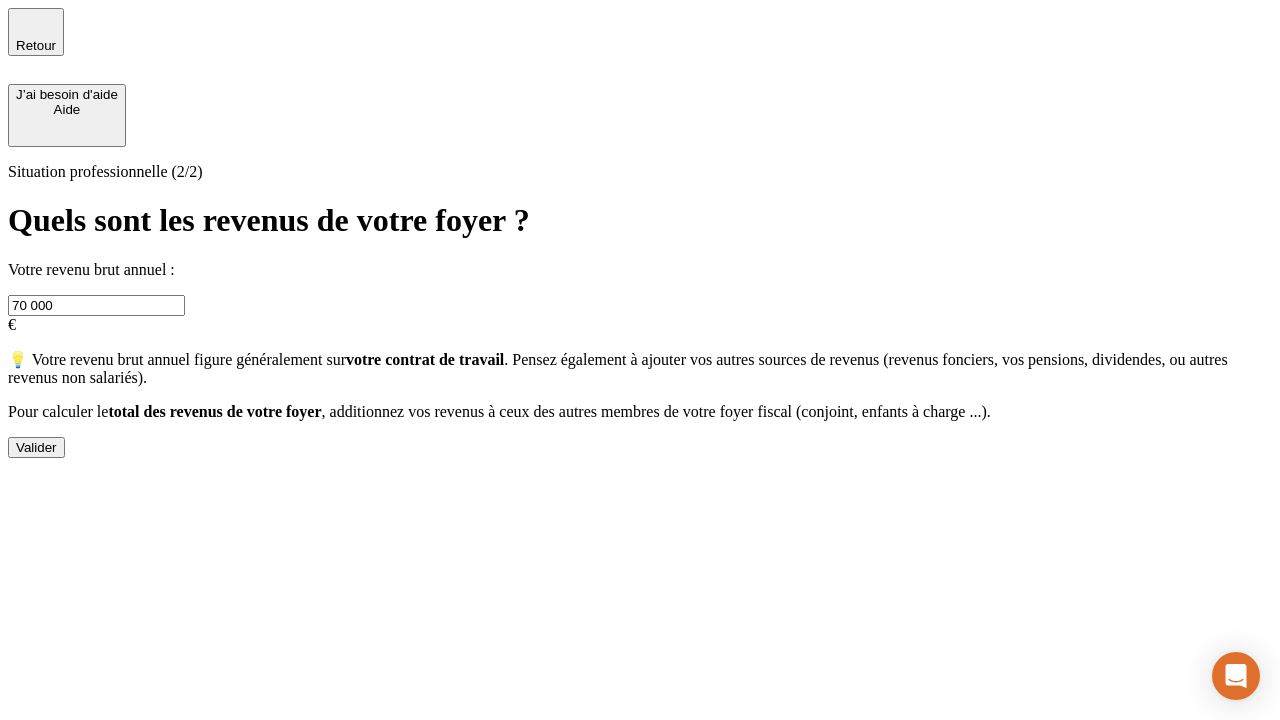 click on "Valider" at bounding box center (36, 447) 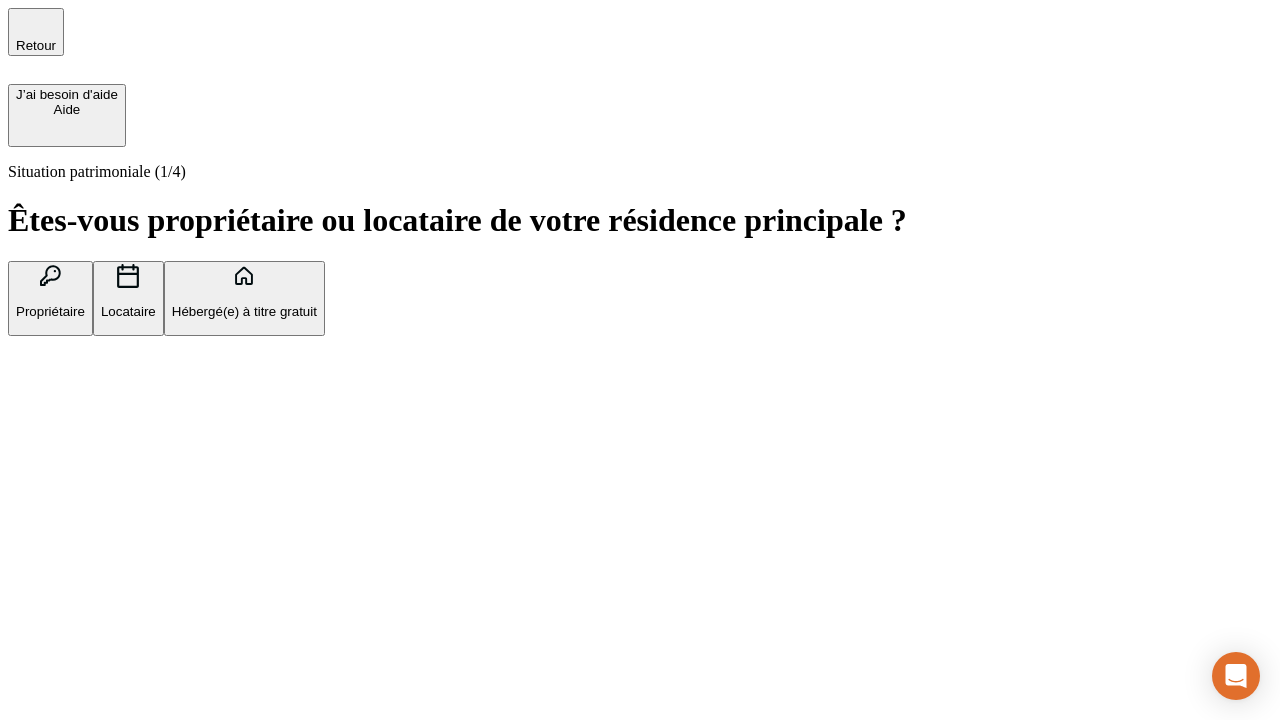 click on "Locataire" at bounding box center [128, 311] 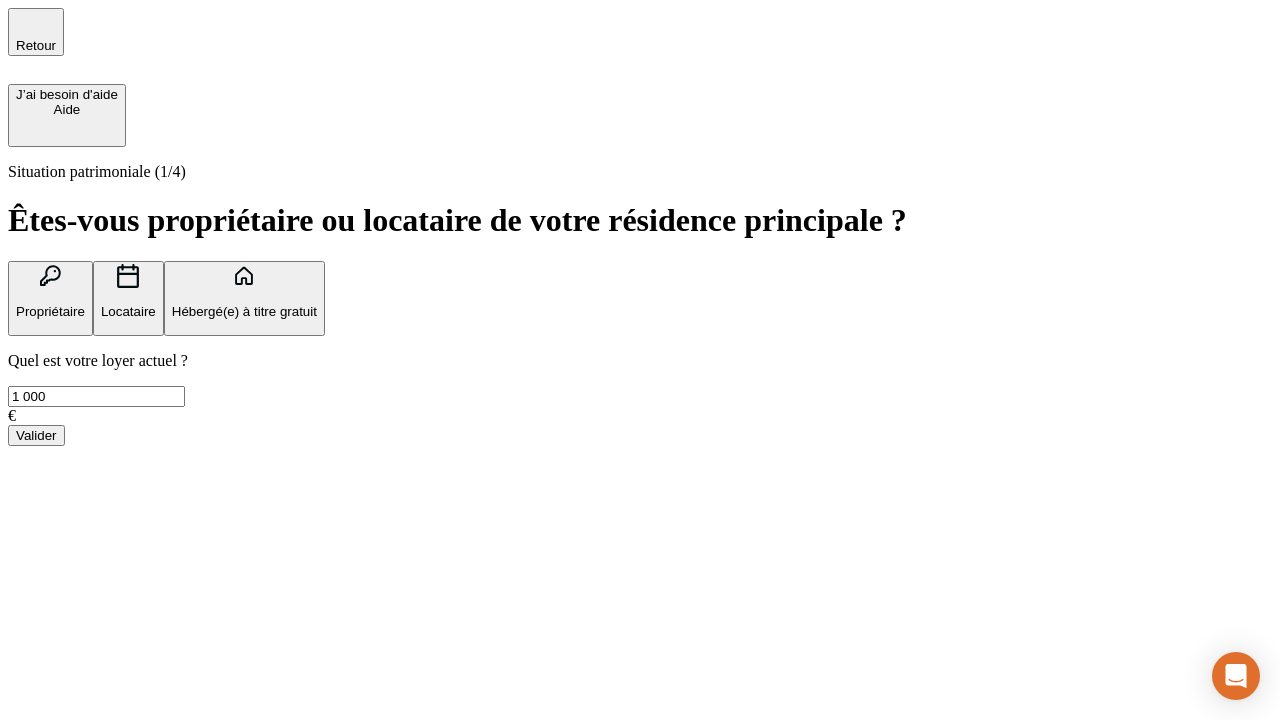 type on "1 000" 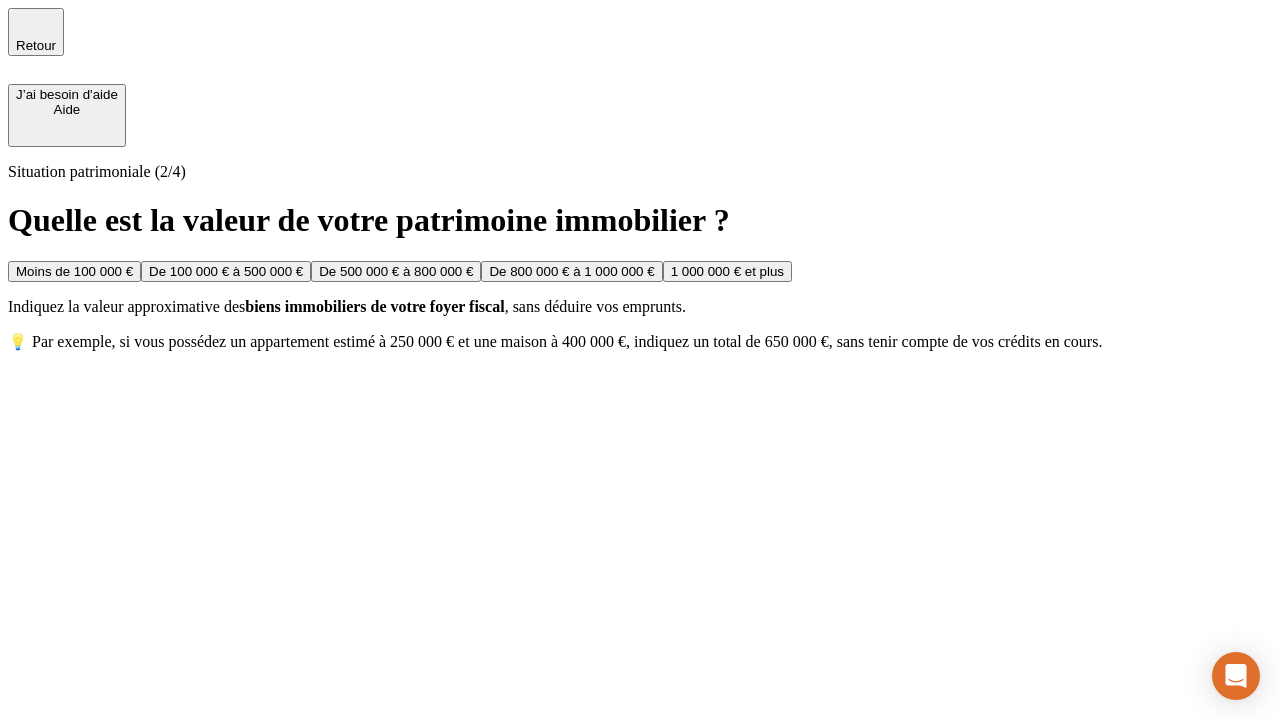 click on "De 500 000 € à 800 000 €" at bounding box center [396, 271] 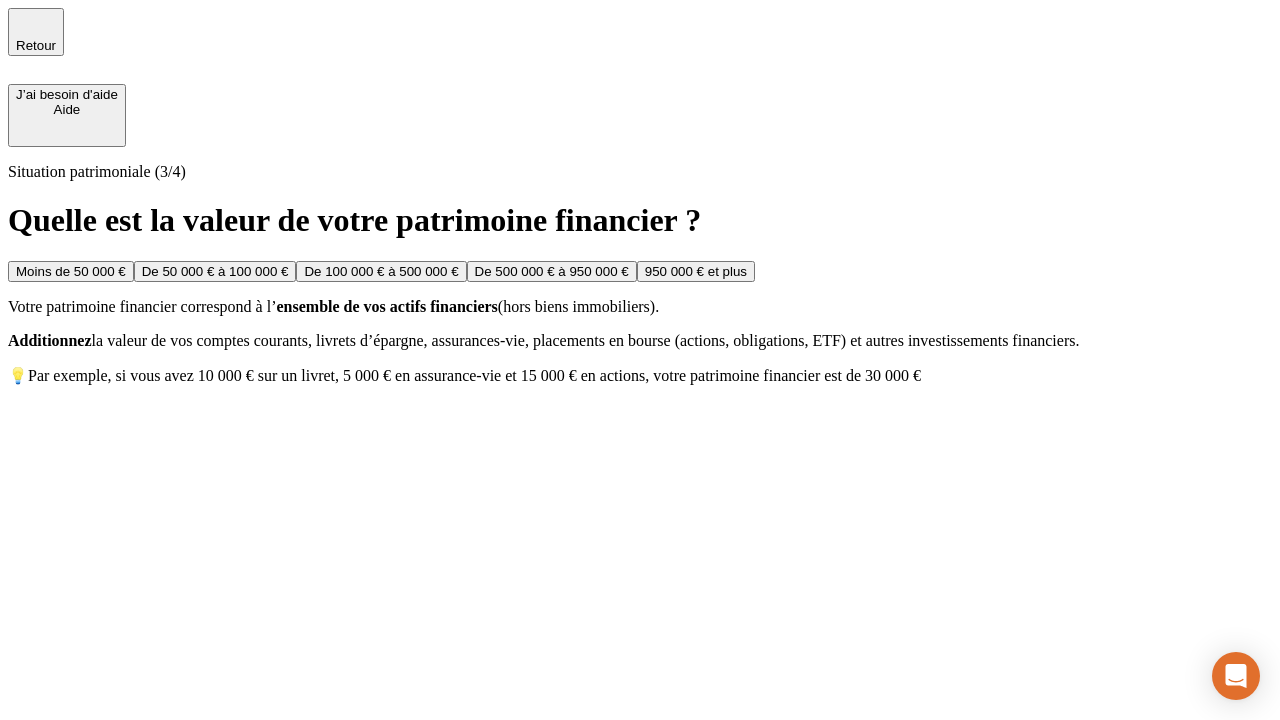 click on "Moins de 50 000 €" at bounding box center (71, 271) 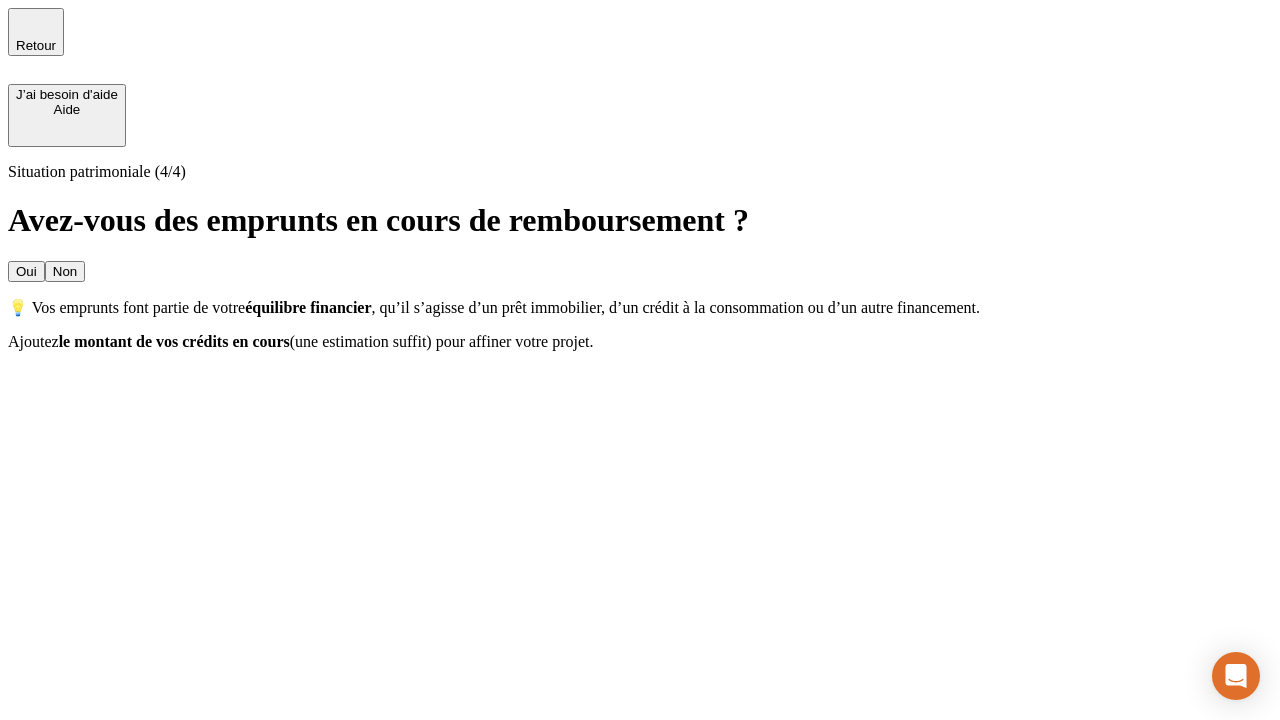 click on "Oui" at bounding box center (26, 271) 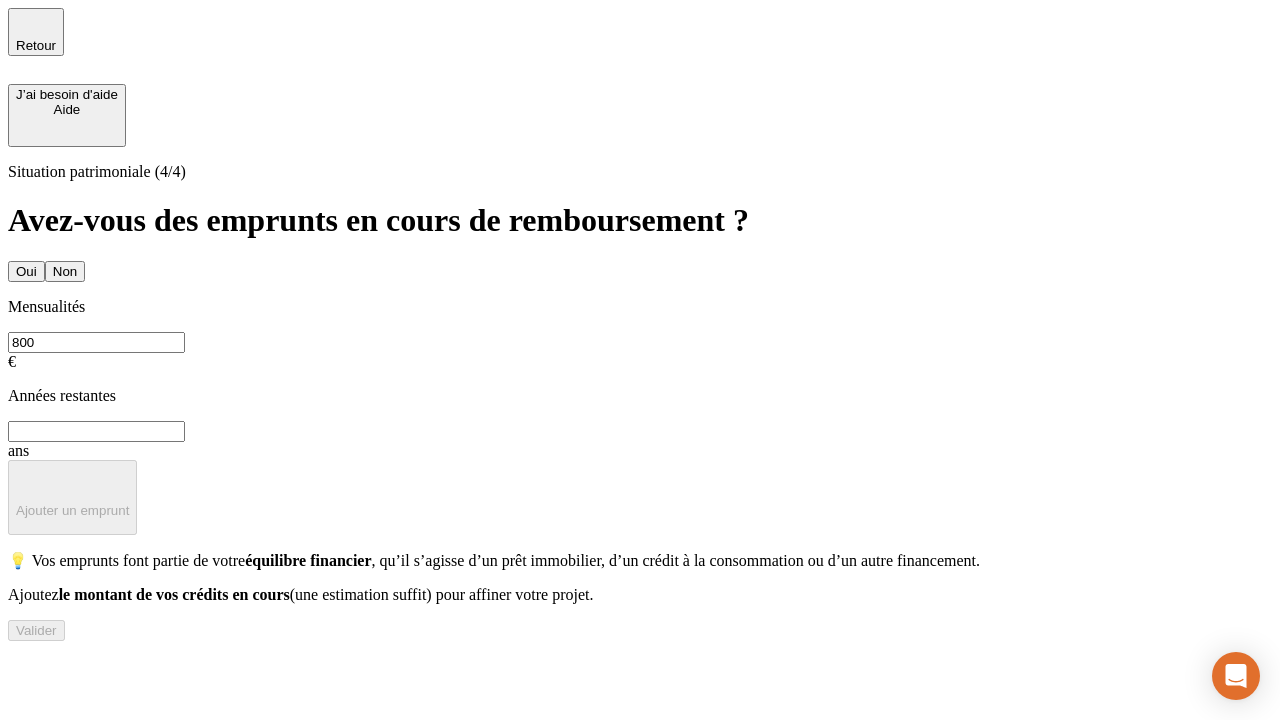 type on "800" 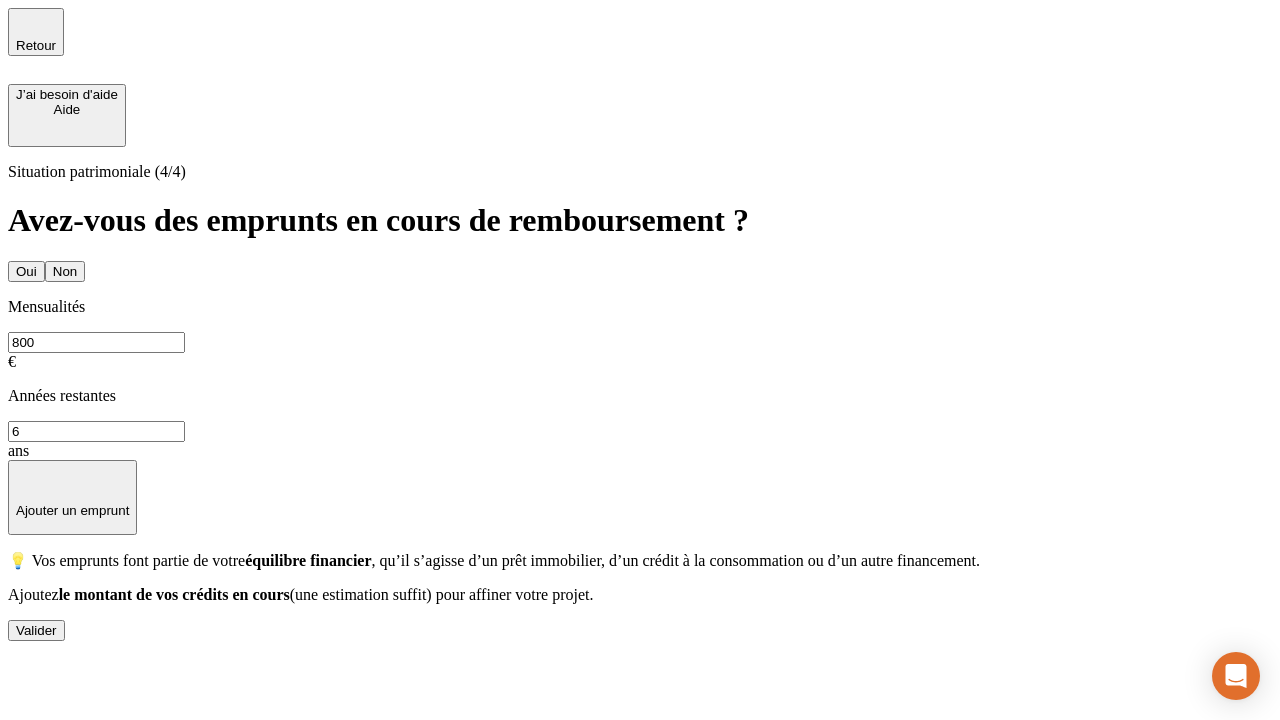 type on "6" 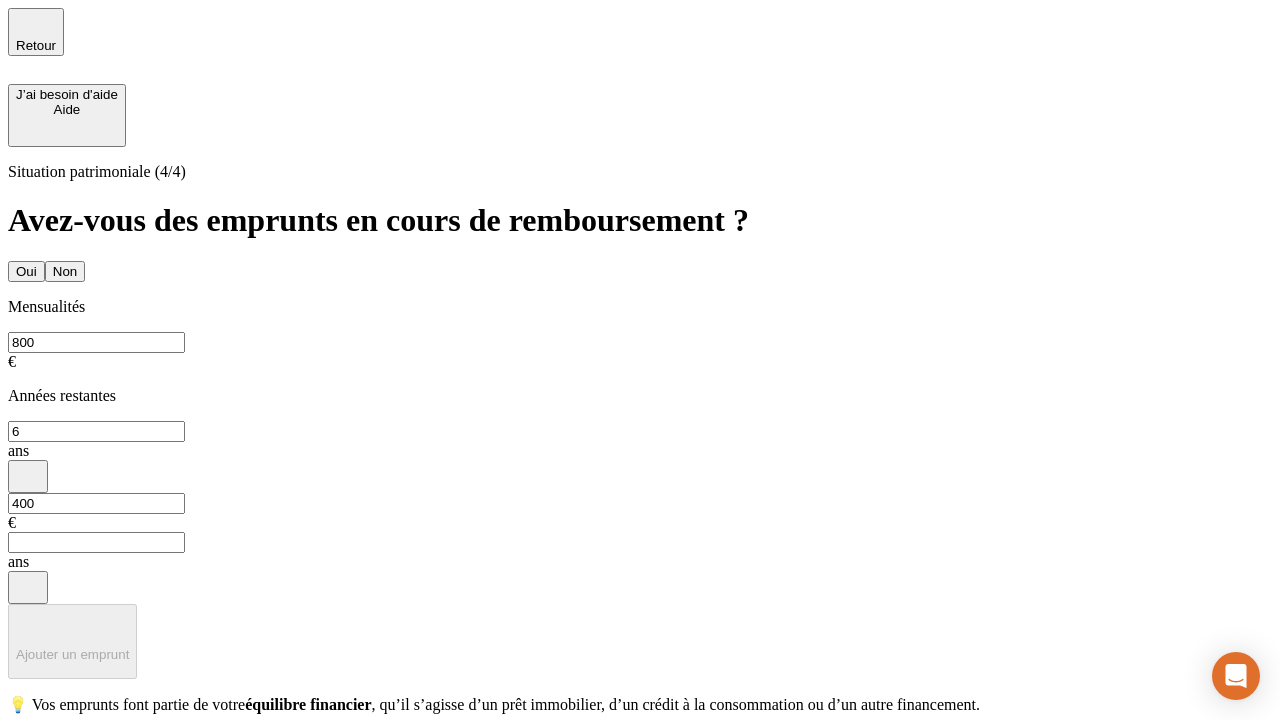 type on "400" 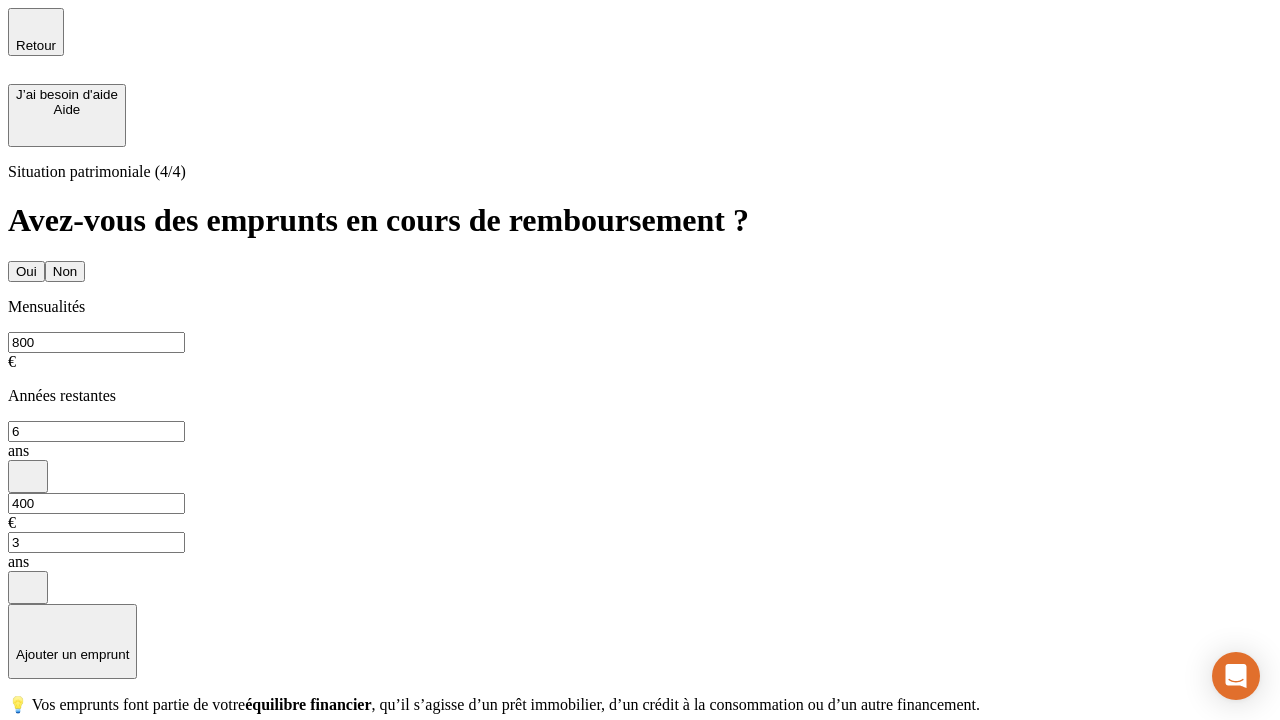 type on "3" 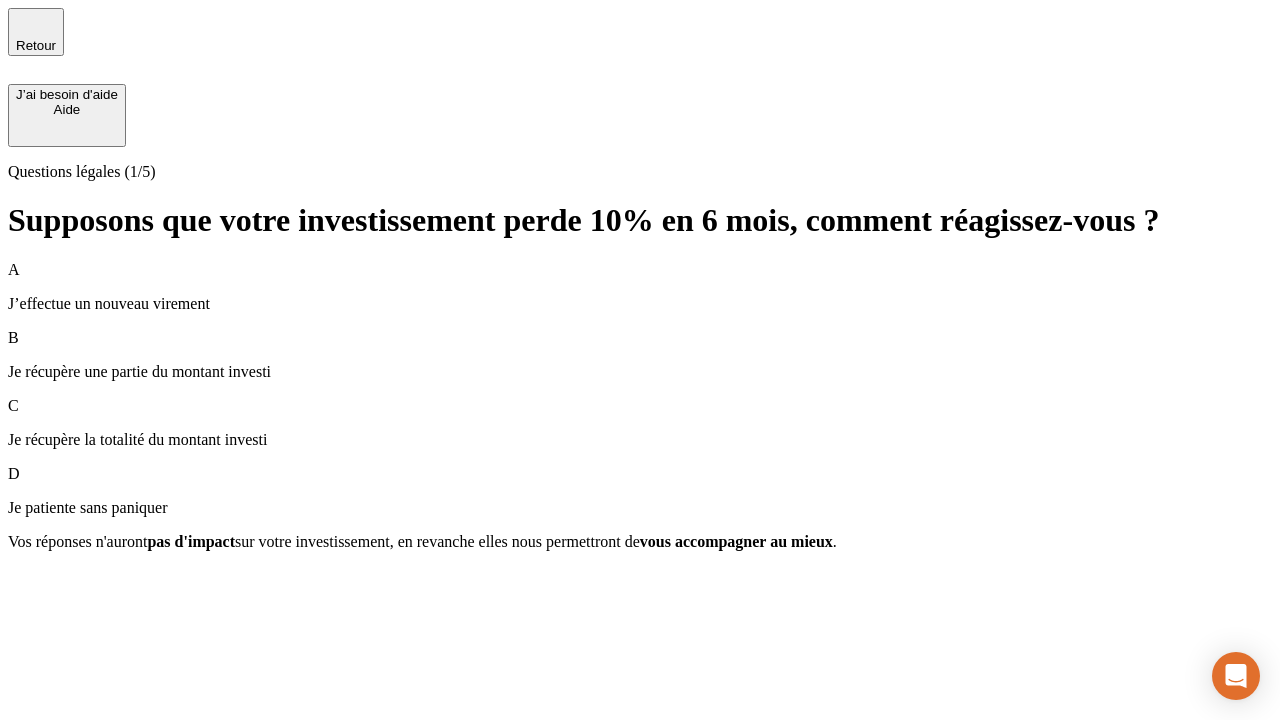 click on "Je récupère une partie du montant investi" at bounding box center [640, 372] 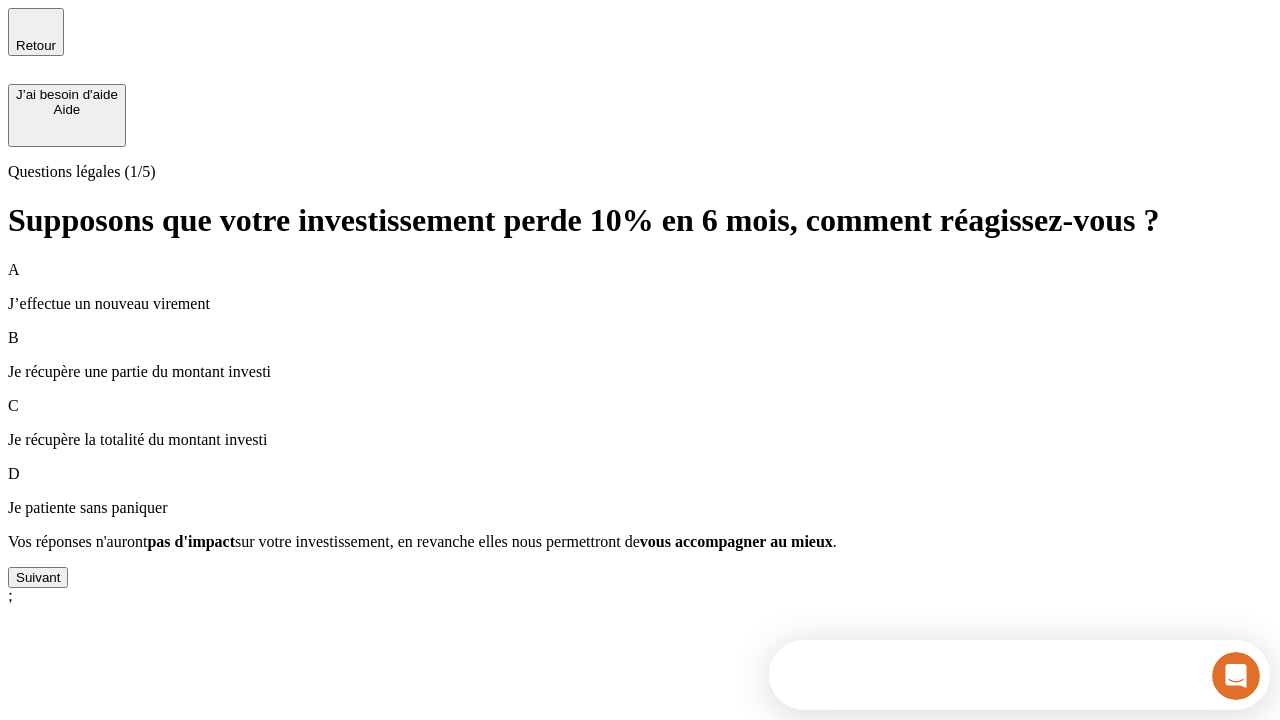 scroll, scrollTop: 0, scrollLeft: 0, axis: both 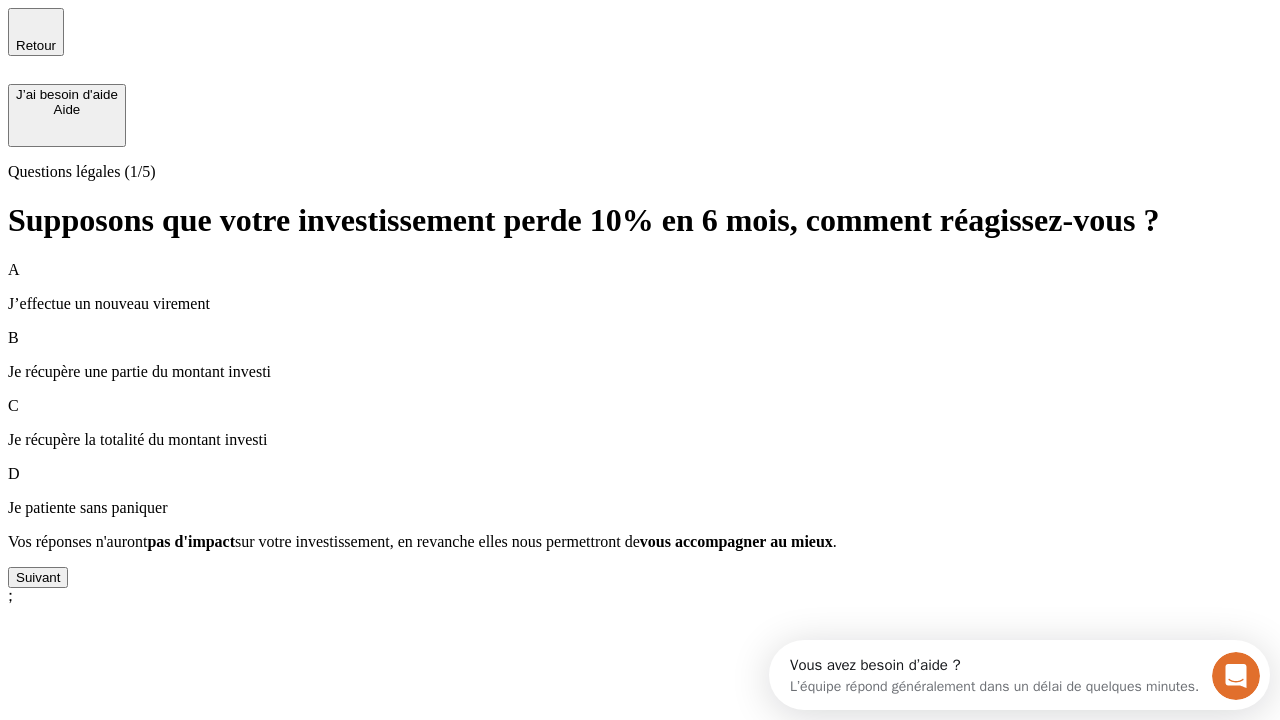 click on "Suivant" at bounding box center [38, 577] 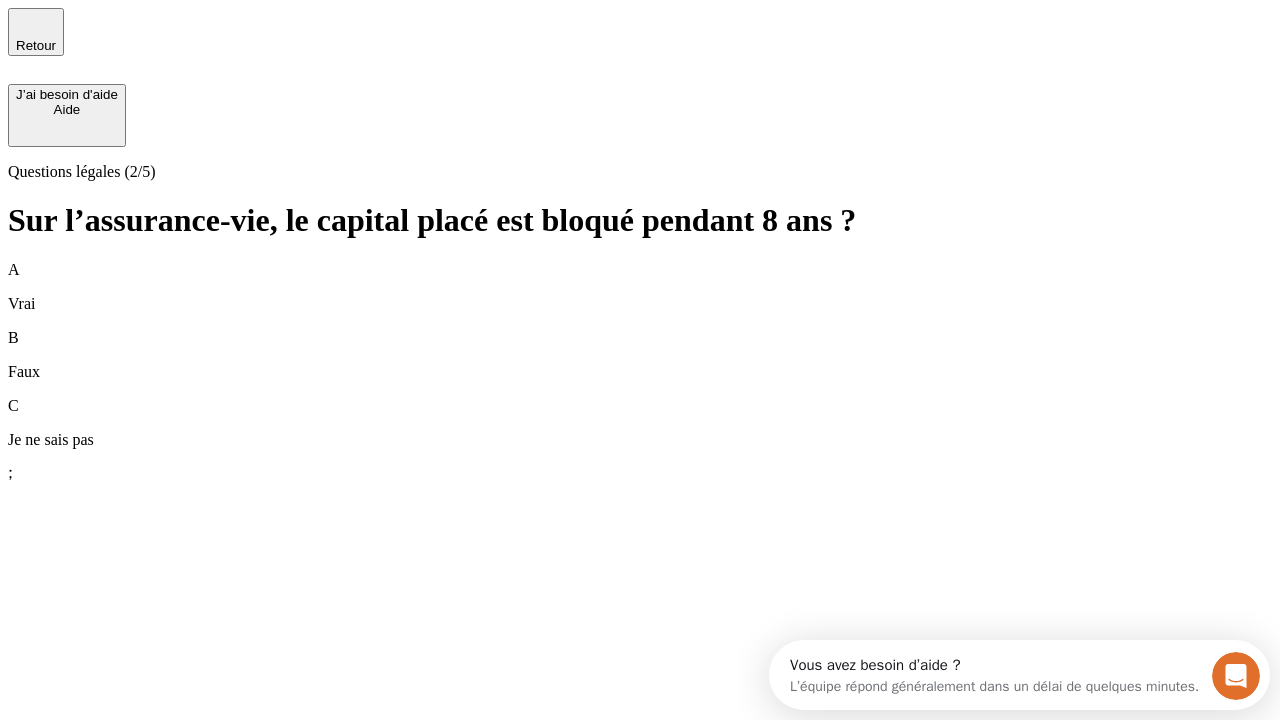 click on "B Faux" at bounding box center (640, 355) 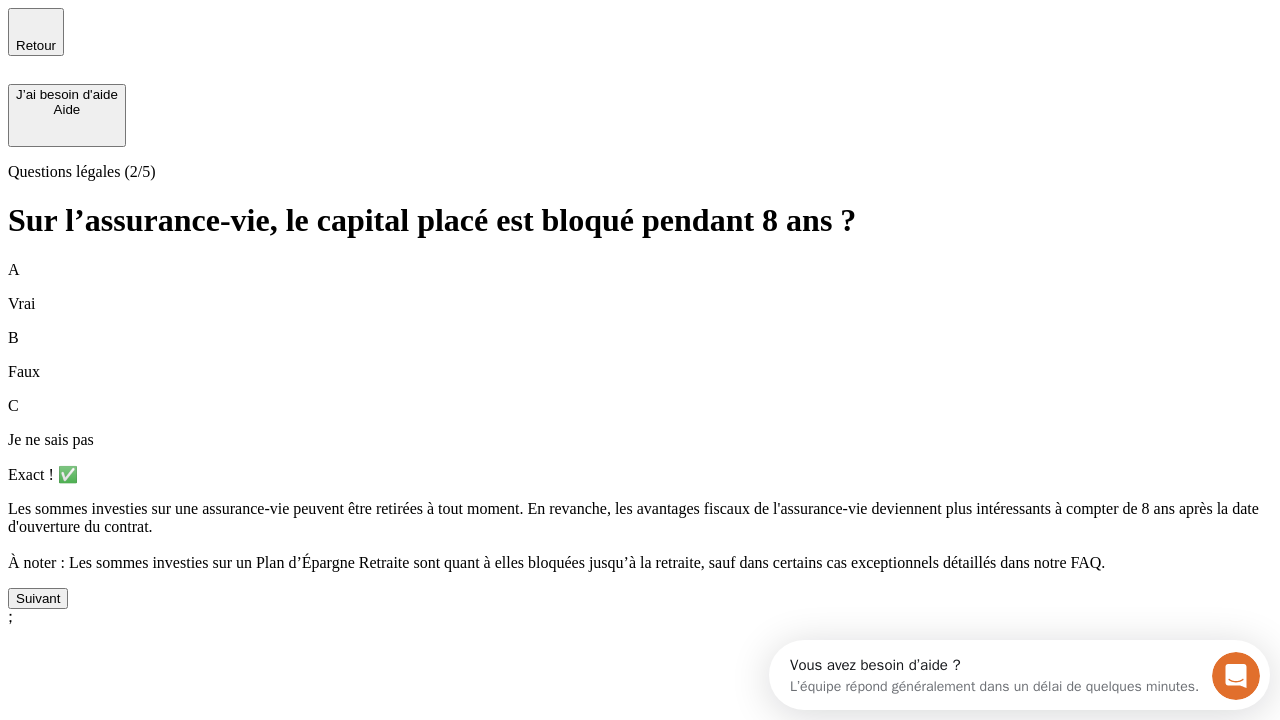 click on "Suivant" at bounding box center (38, 598) 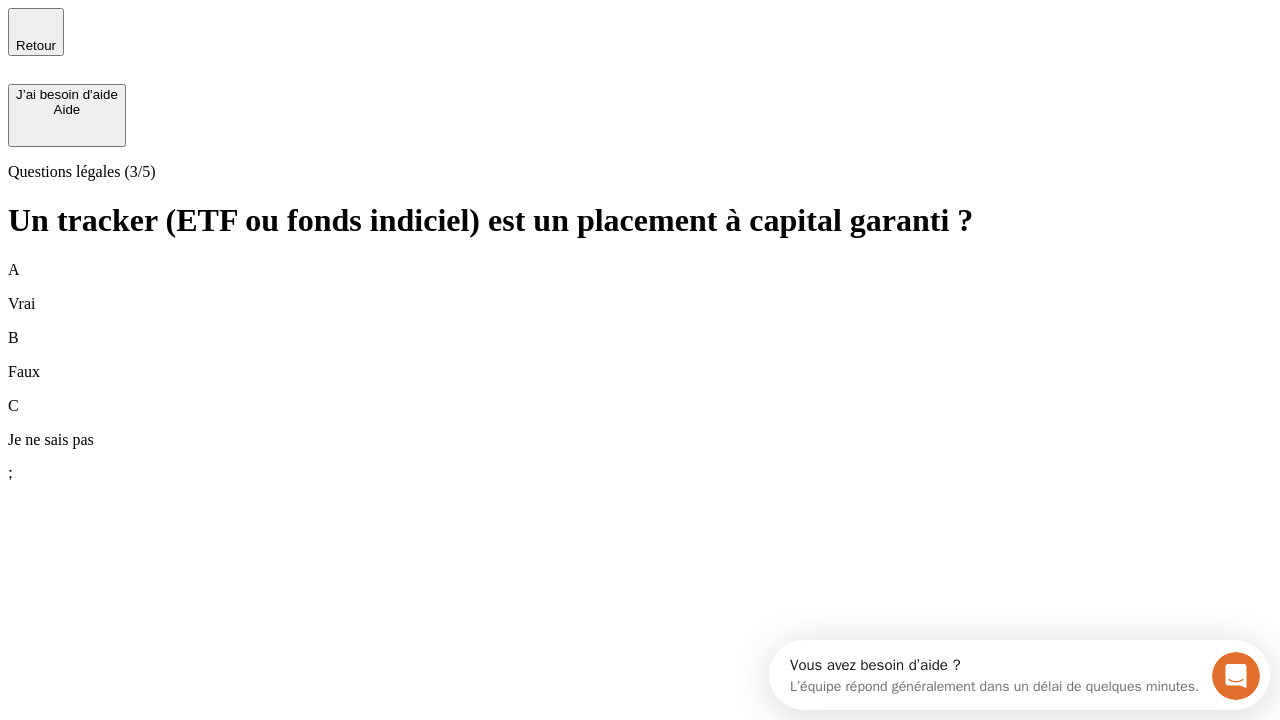 click on "B Faux" at bounding box center (640, 355) 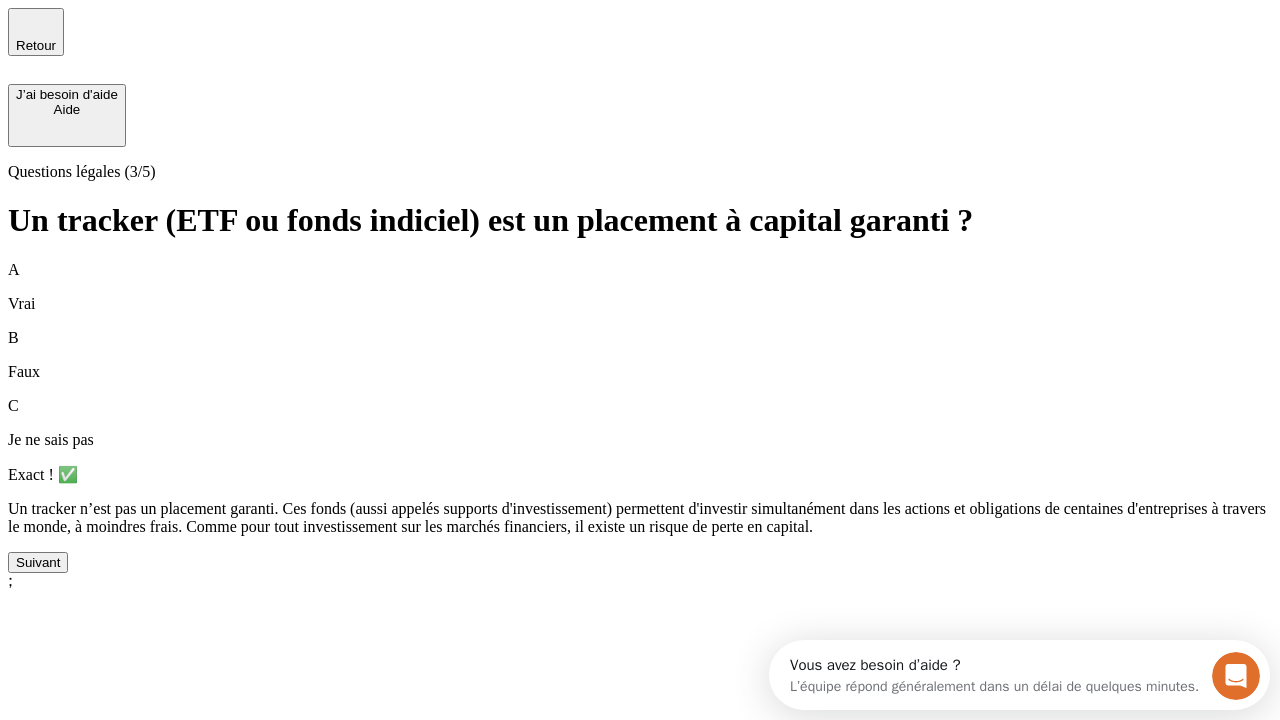 click on "Suivant" at bounding box center [38, 562] 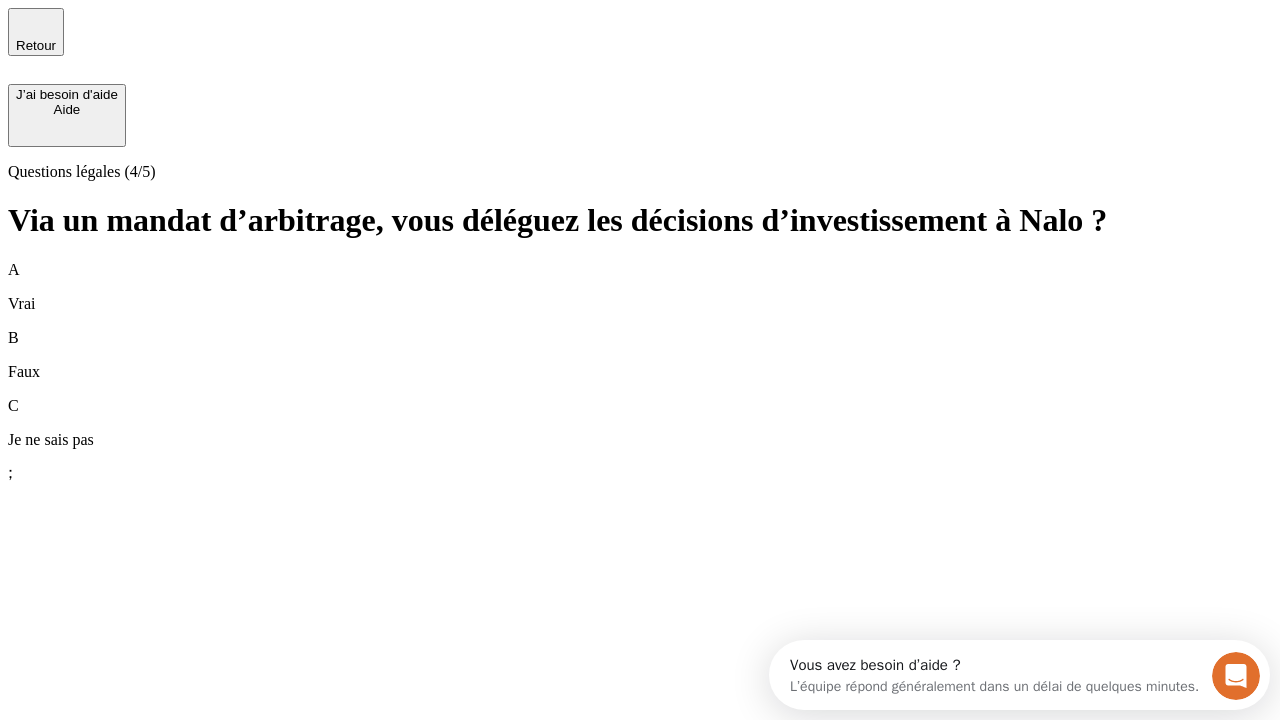 click on "A Vrai" at bounding box center [640, 287] 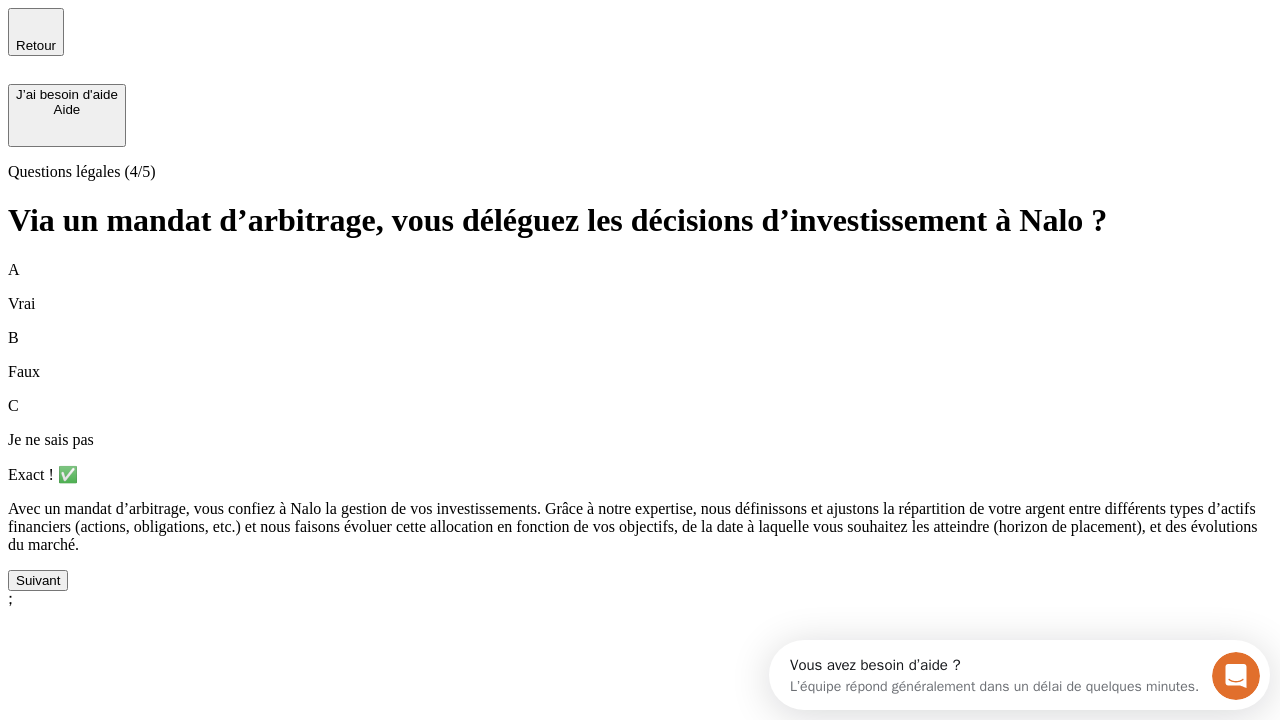 click on "Suivant" at bounding box center [38, 580] 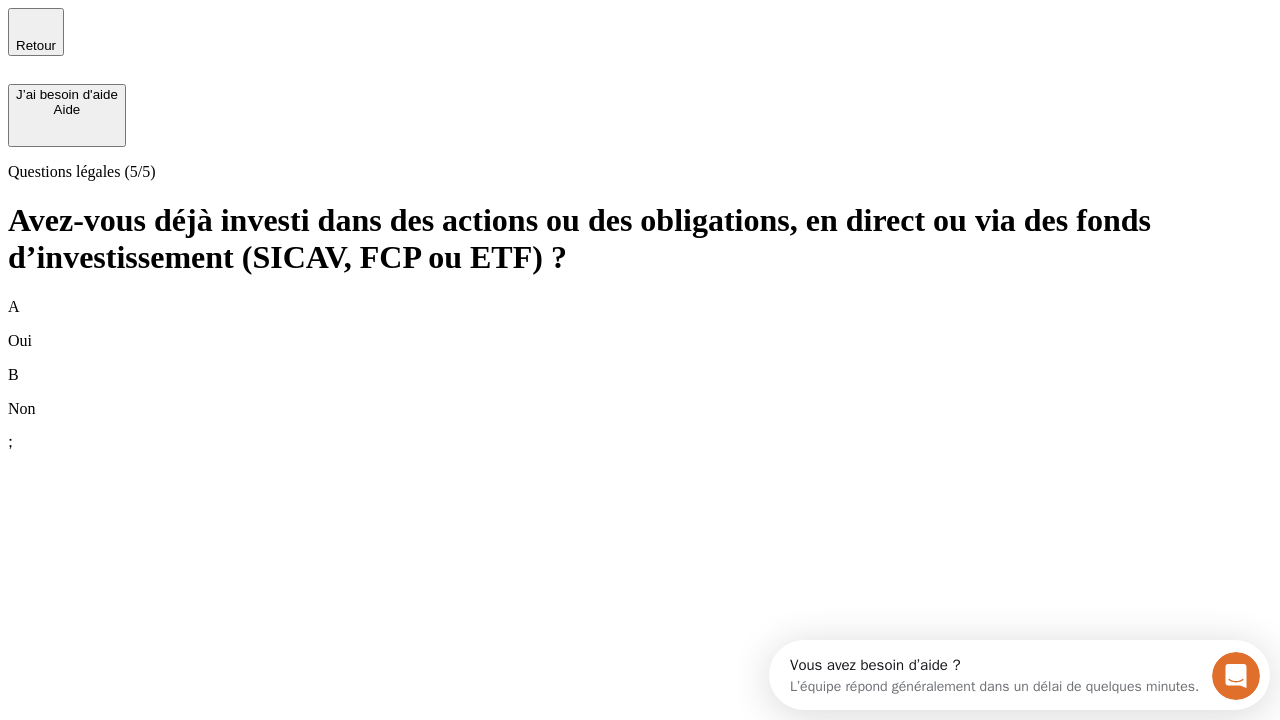 click on "B Non" at bounding box center [640, 392] 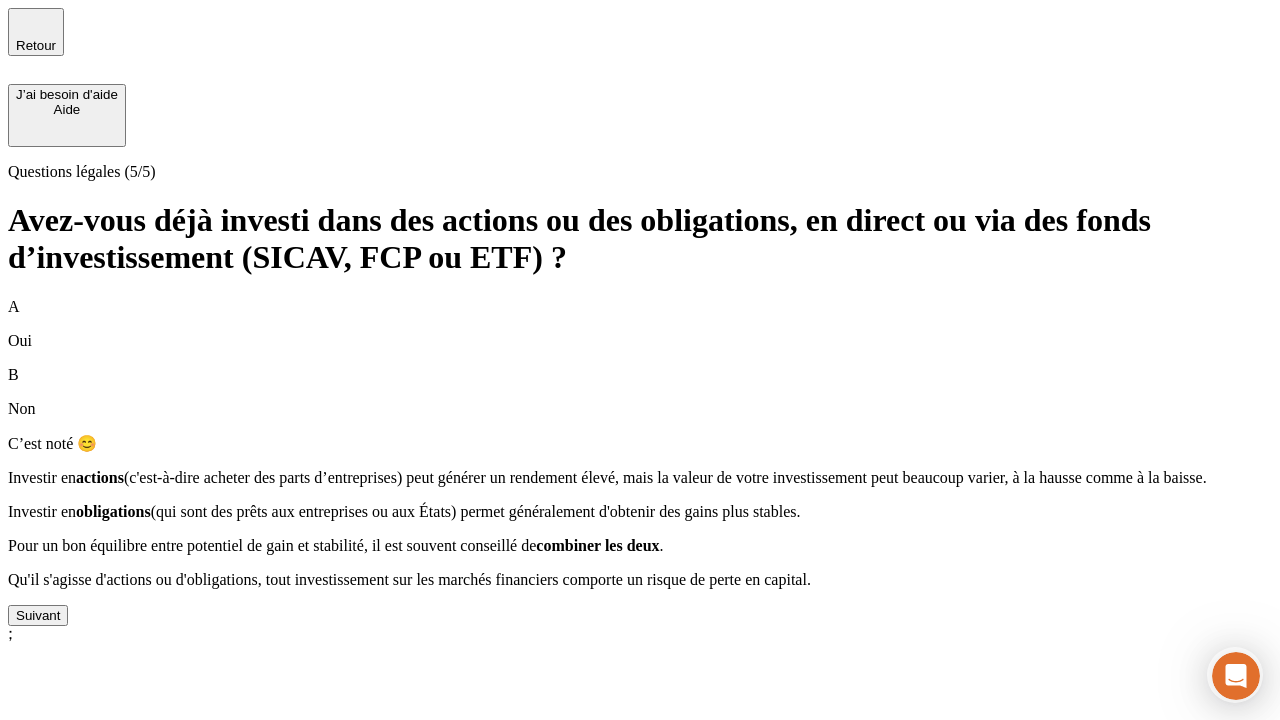 scroll, scrollTop: 56, scrollLeft: 0, axis: vertical 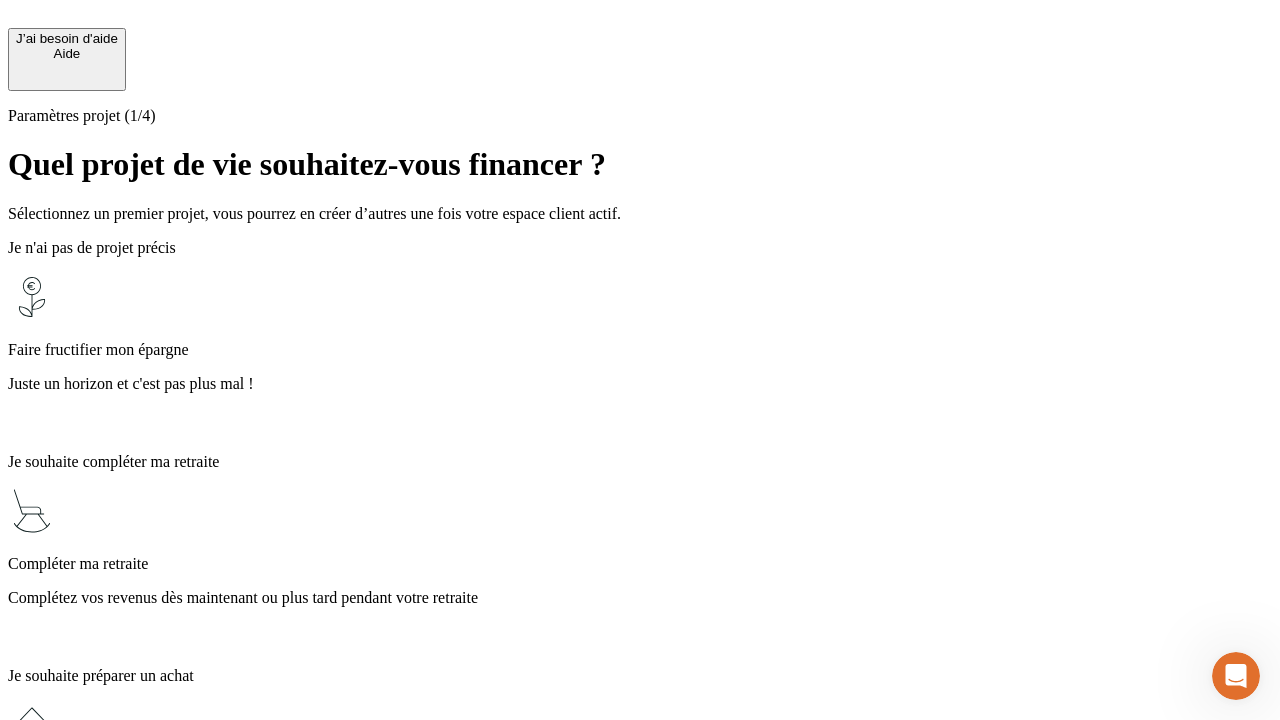 click on "Juste un horizon et c'est pas plus mal !" at bounding box center [640, 384] 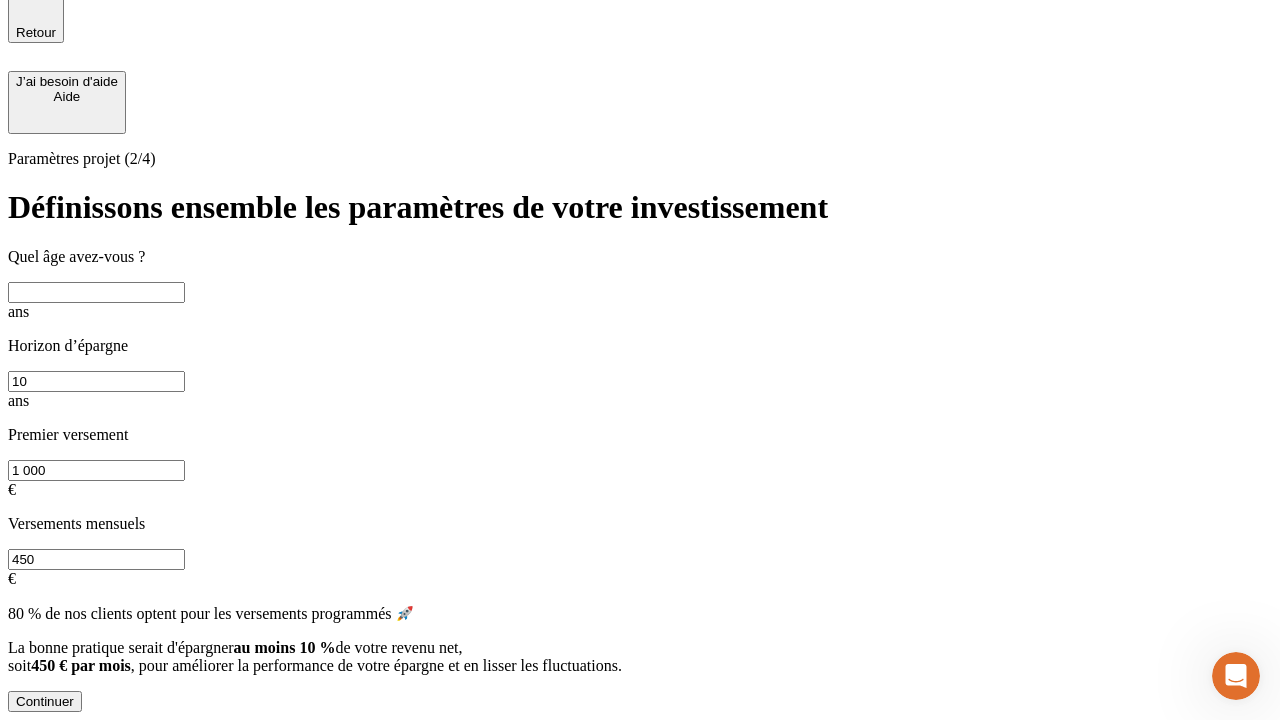 scroll, scrollTop: 0, scrollLeft: 0, axis: both 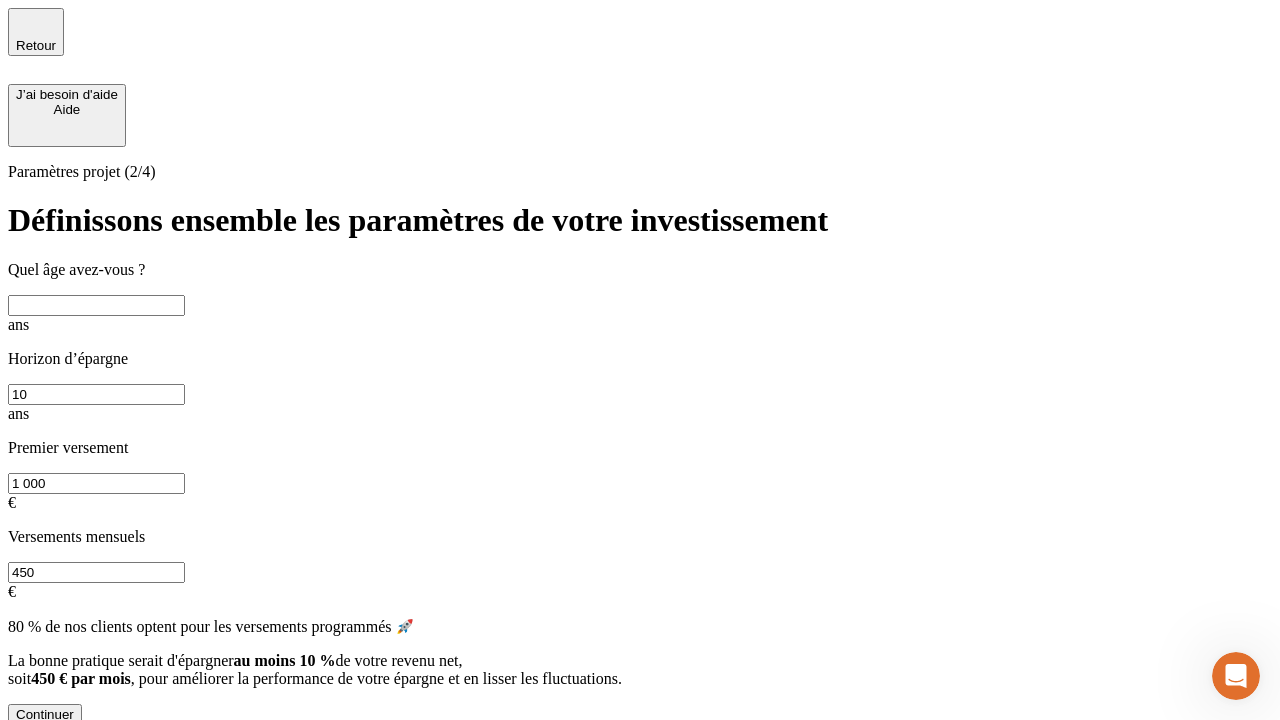 click at bounding box center (96, 305) 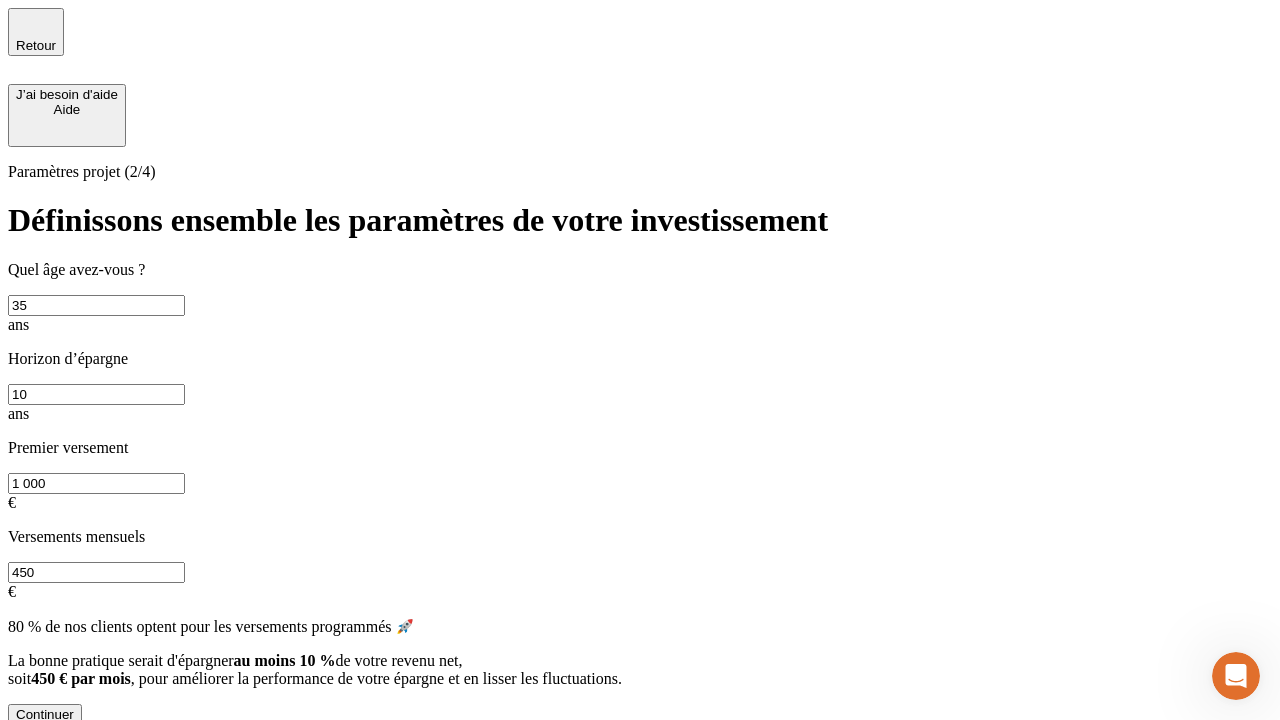 type on "35" 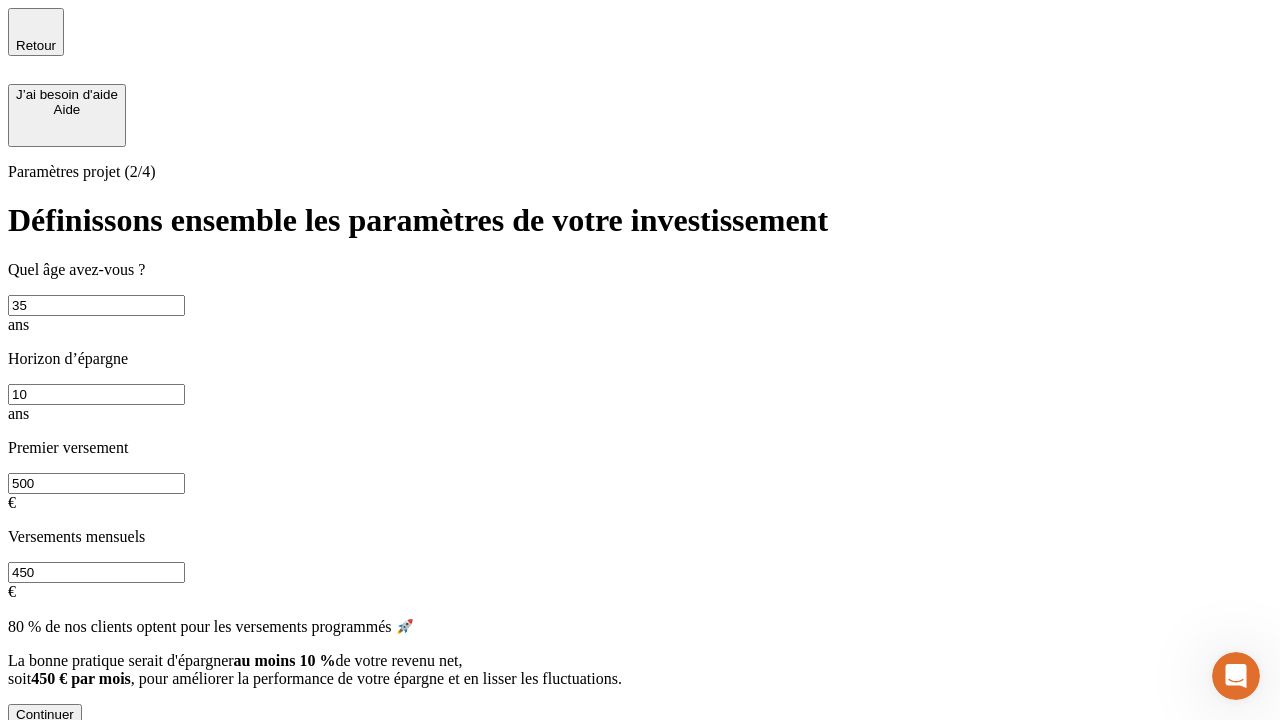 type on "500" 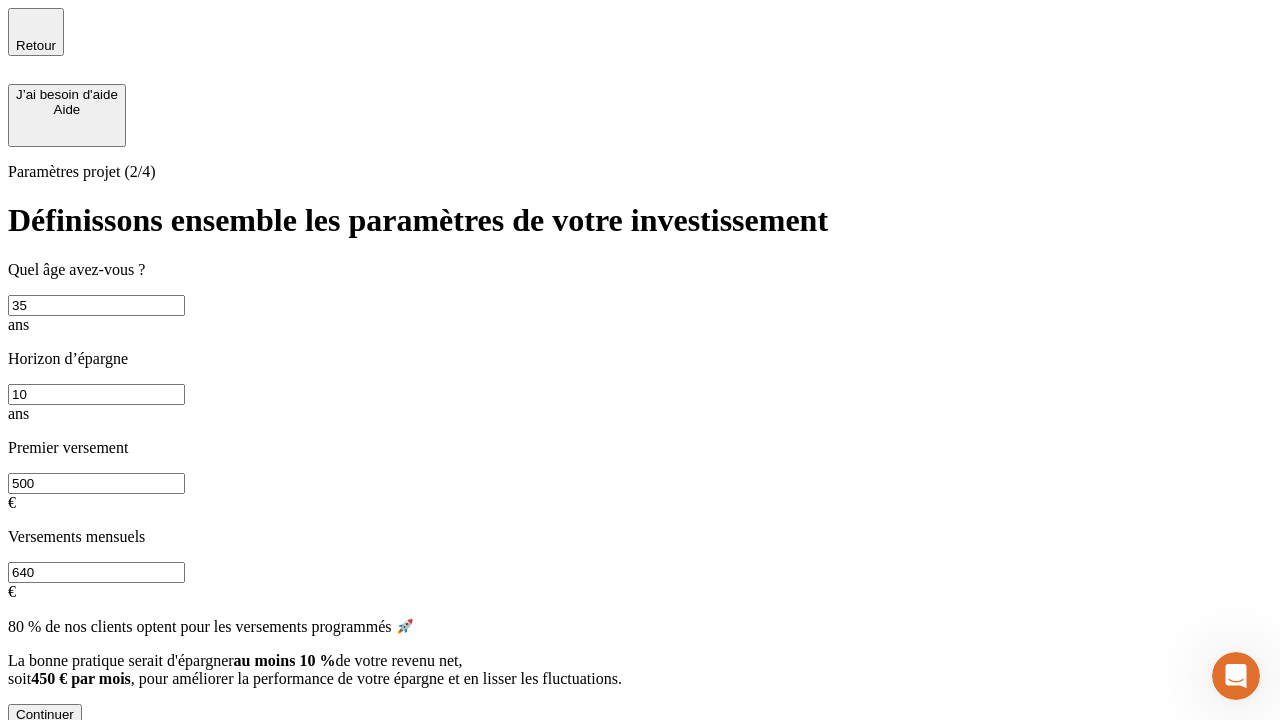 type on "640" 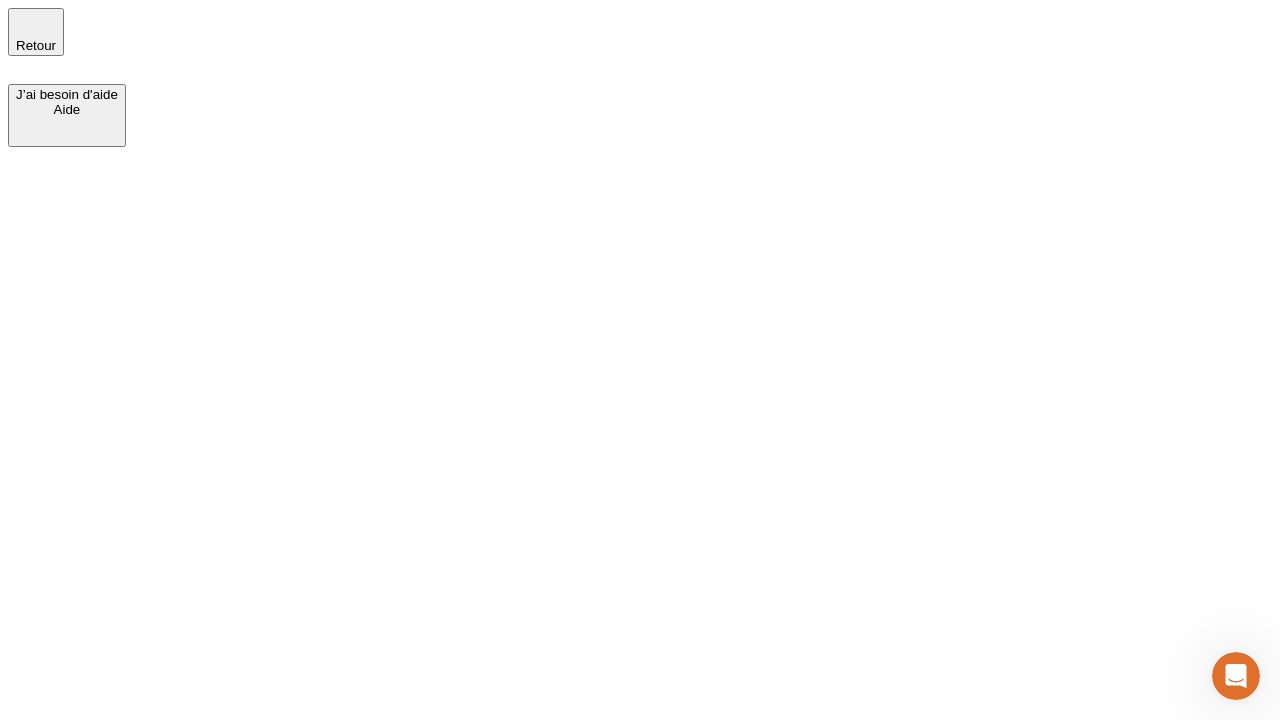 scroll, scrollTop: 0, scrollLeft: 0, axis: both 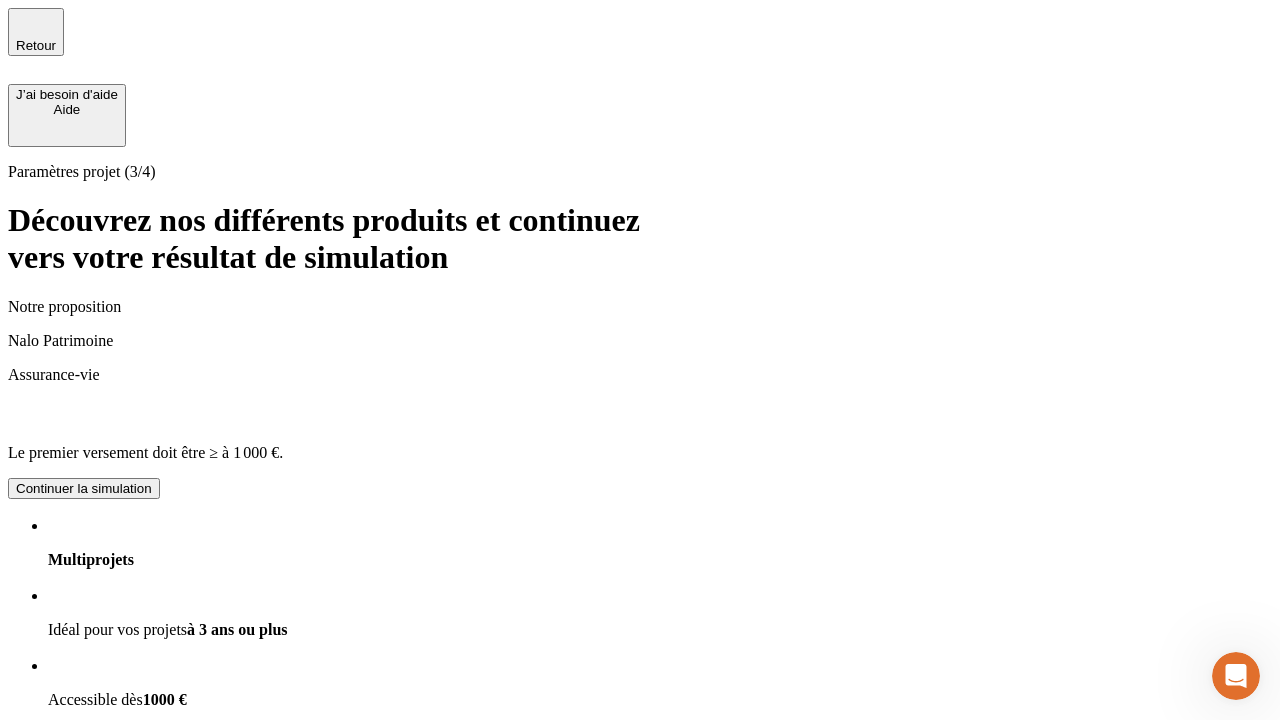 click on "Continuer la simulation" at bounding box center [84, 488] 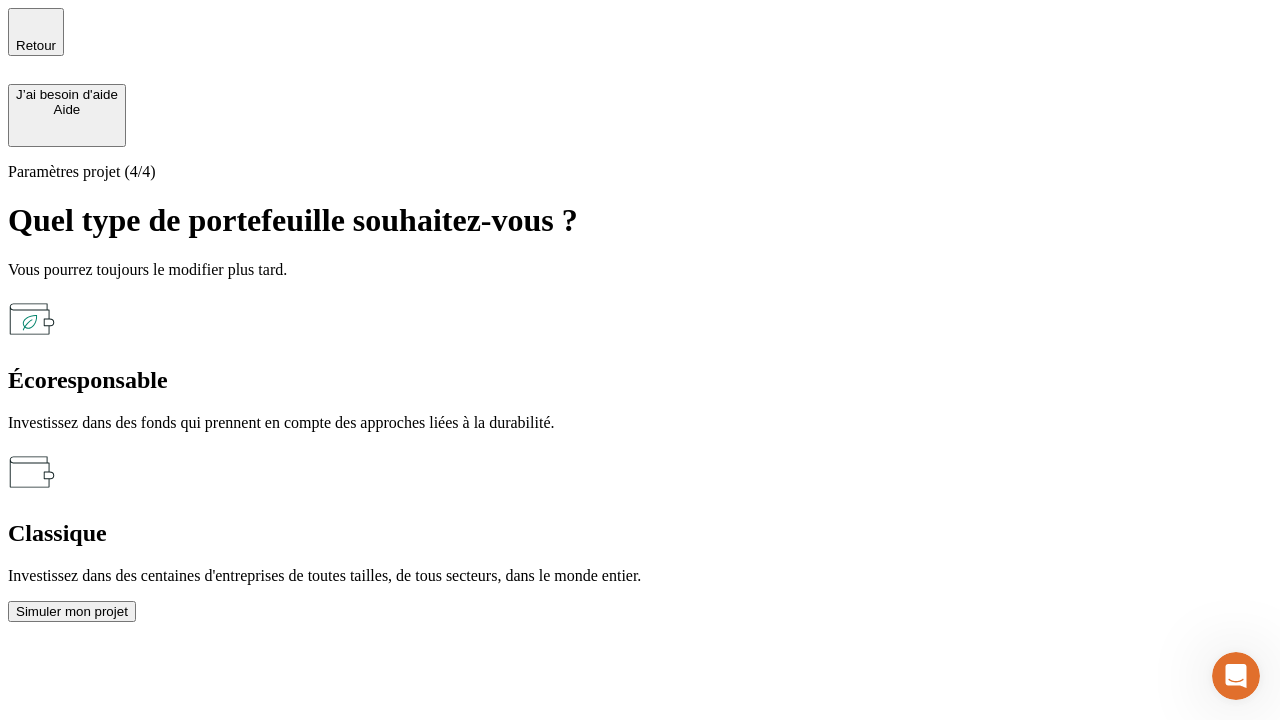 click on "Écoresponsable" at bounding box center (640, 380) 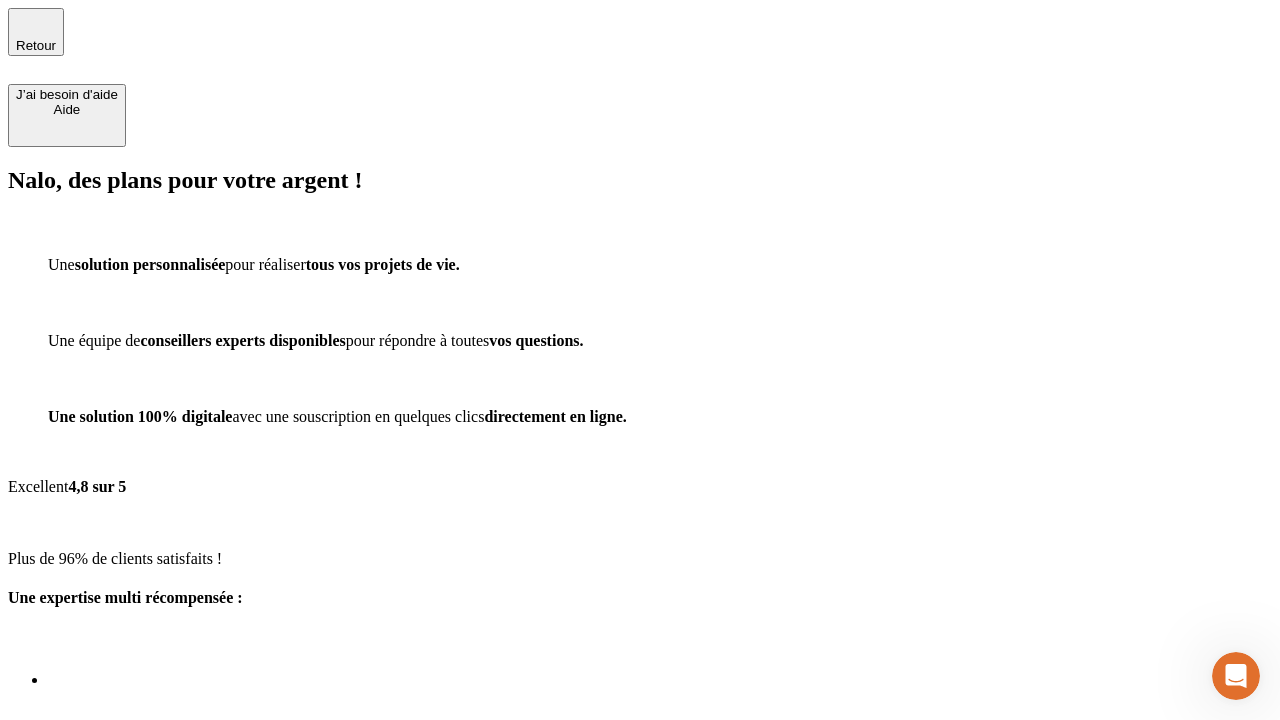 click on "Découvrir ma simulation" at bounding box center (87, 840) 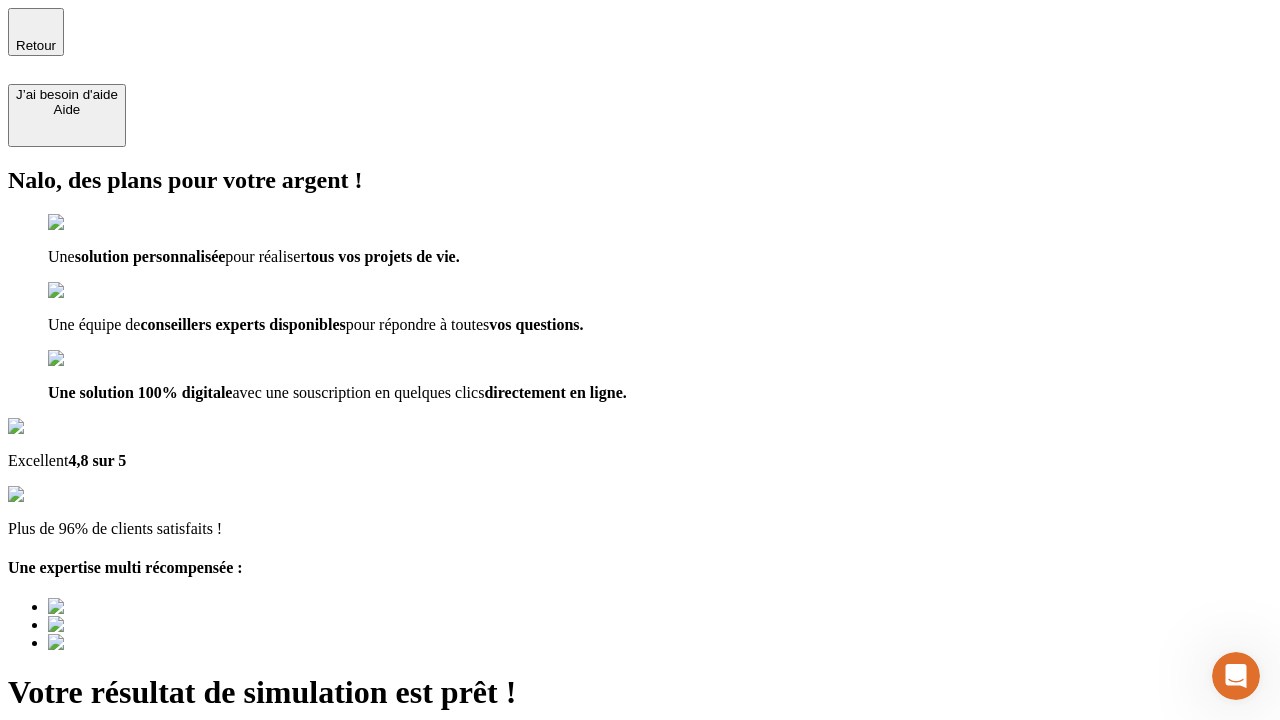 type on "testplaywright-paul-invest-1@[EXAMPLE.COM]" 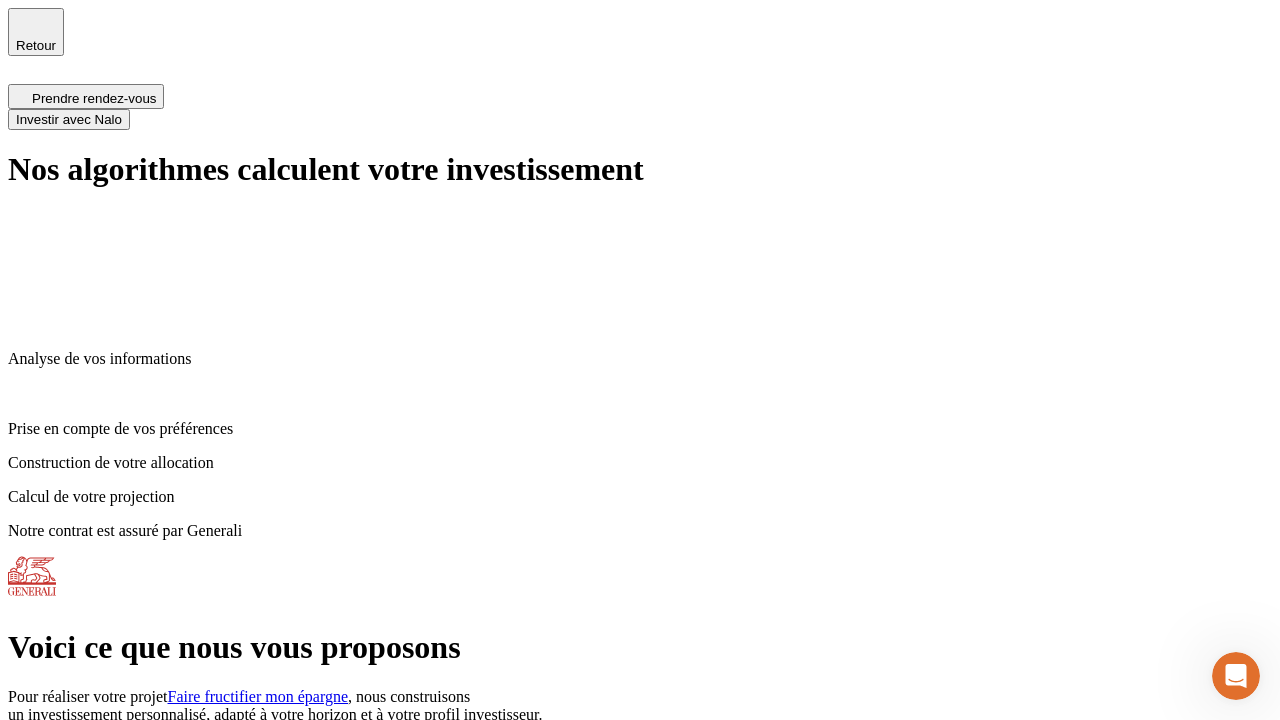 click on "Investir avec Nalo" at bounding box center [69, 119] 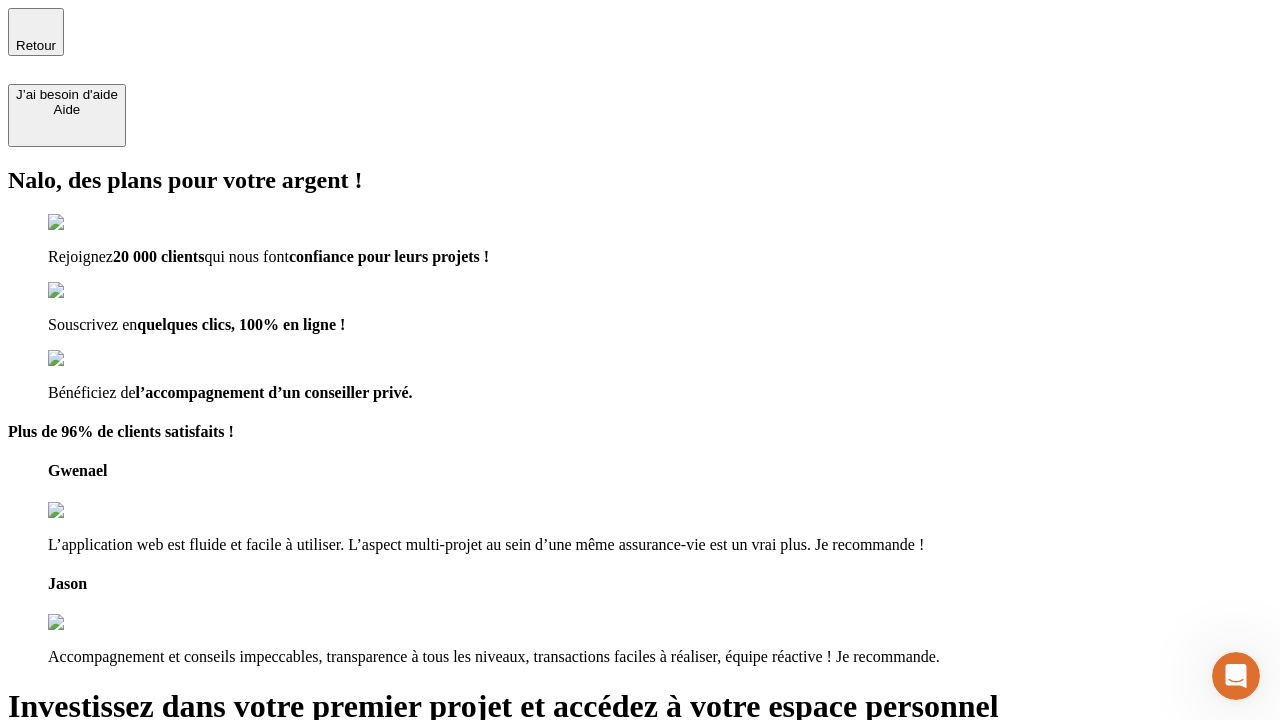 type on "testplaywright-paul-invest-1@[EXAMPLE.COM]" 